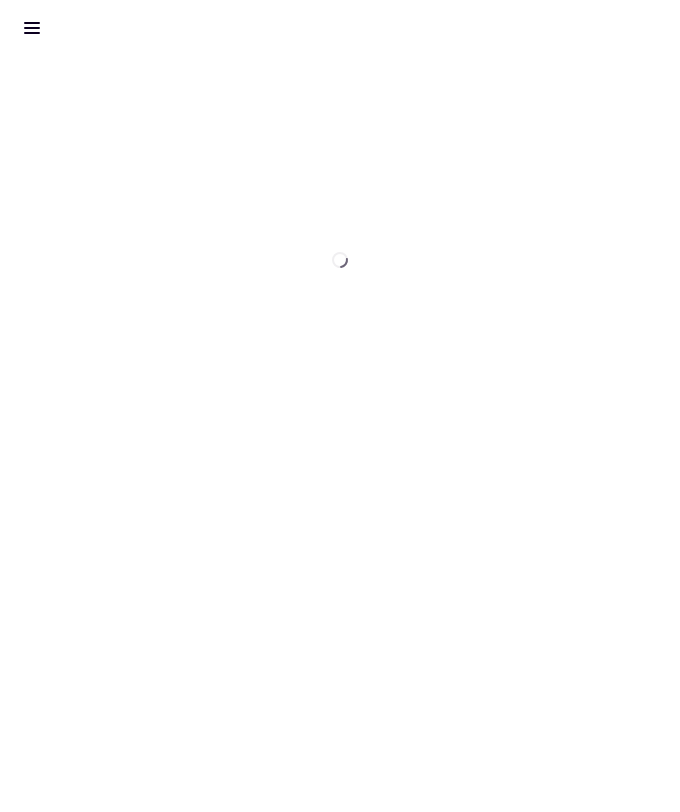 scroll, scrollTop: 0, scrollLeft: 0, axis: both 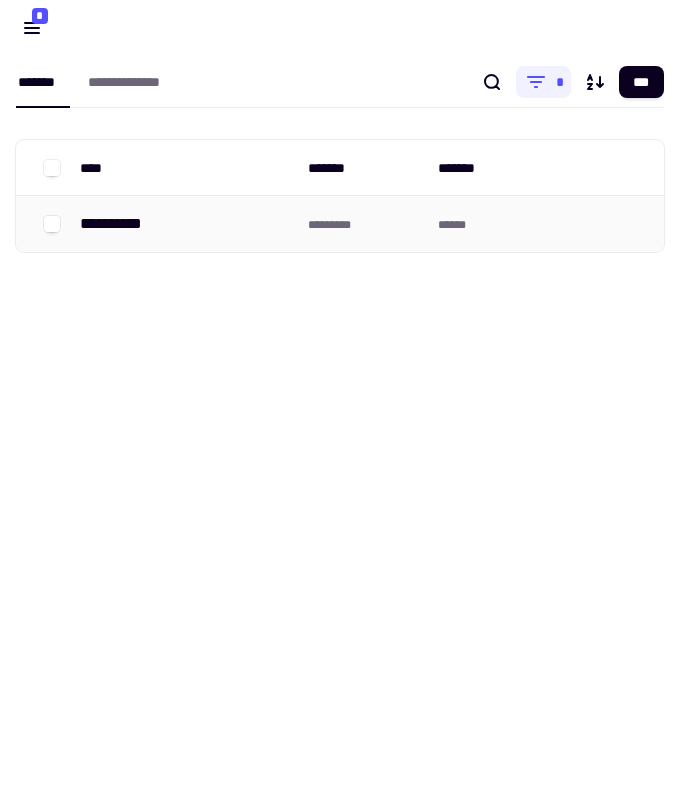 click on "**********" at bounding box center [186, 224] 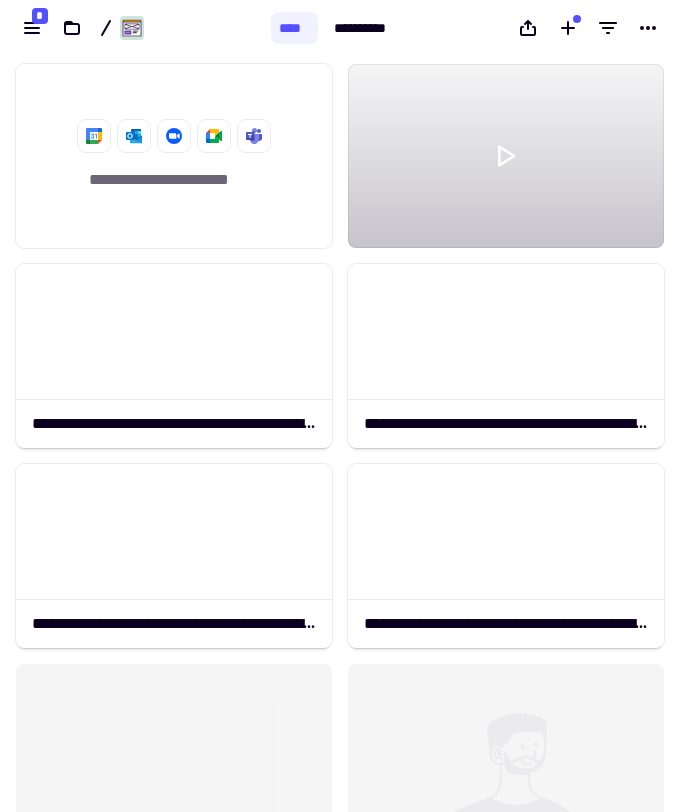 scroll, scrollTop: 1, scrollLeft: 1, axis: both 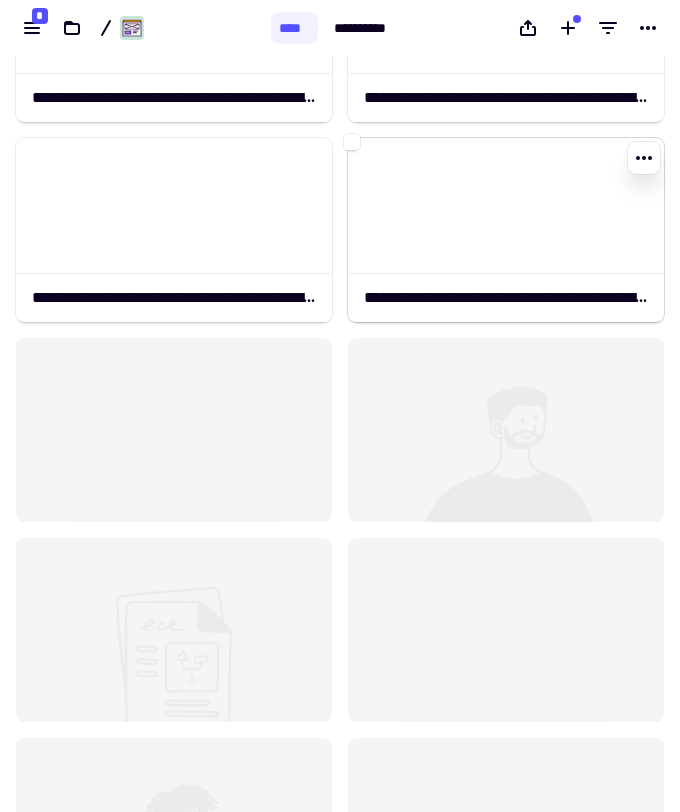 click 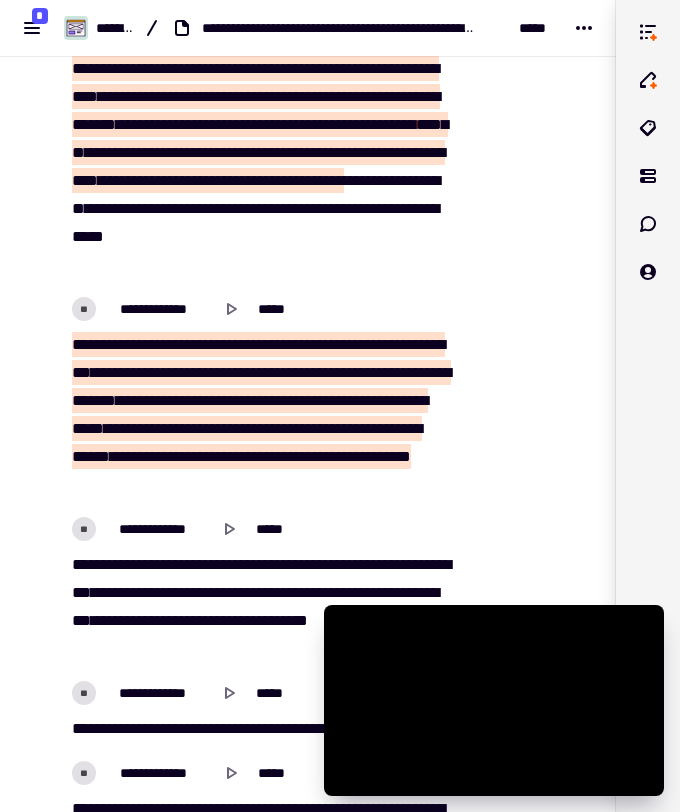 scroll, scrollTop: 16309, scrollLeft: 0, axis: vertical 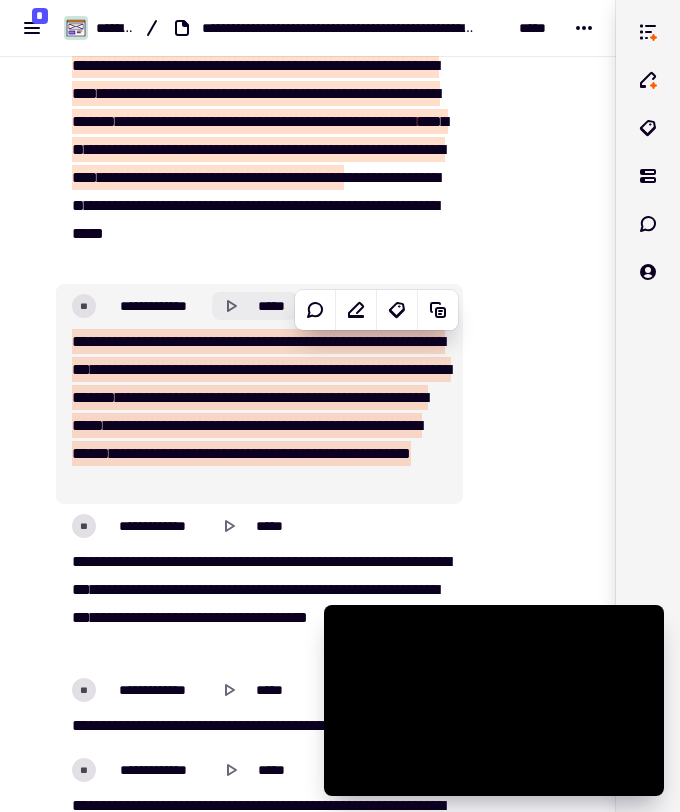click 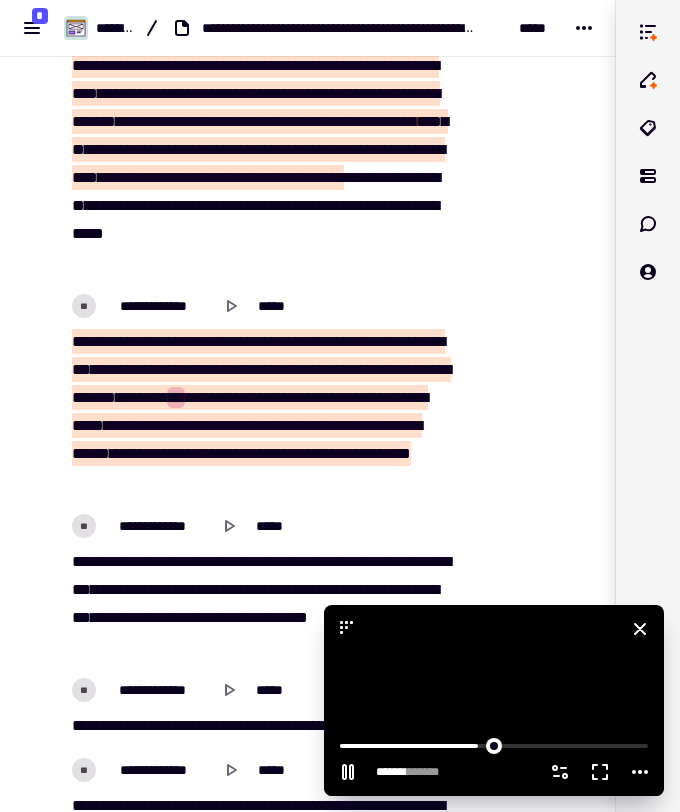 click at bounding box center [494, 700] 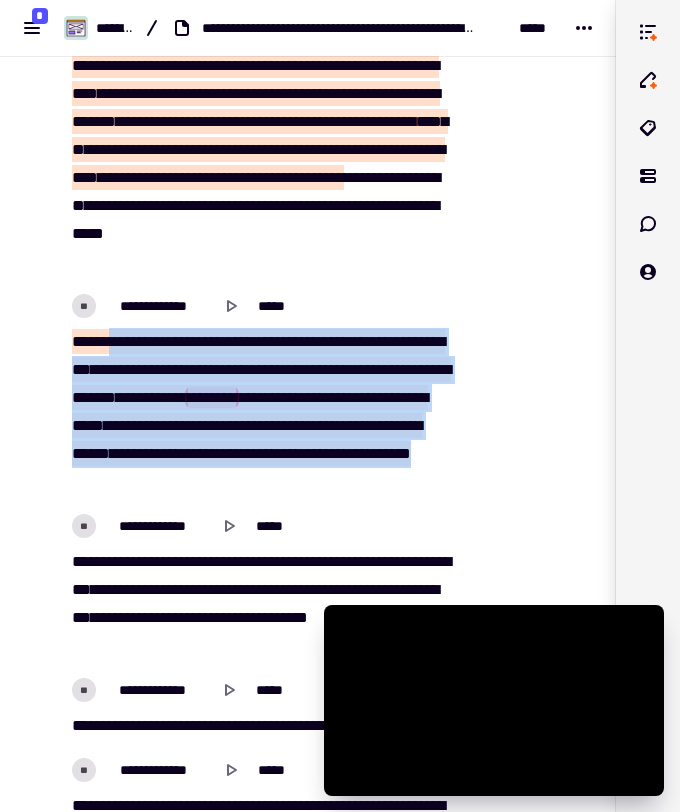 drag, startPoint x: 106, startPoint y: 343, endPoint x: 349, endPoint y: 476, distance: 277.01624 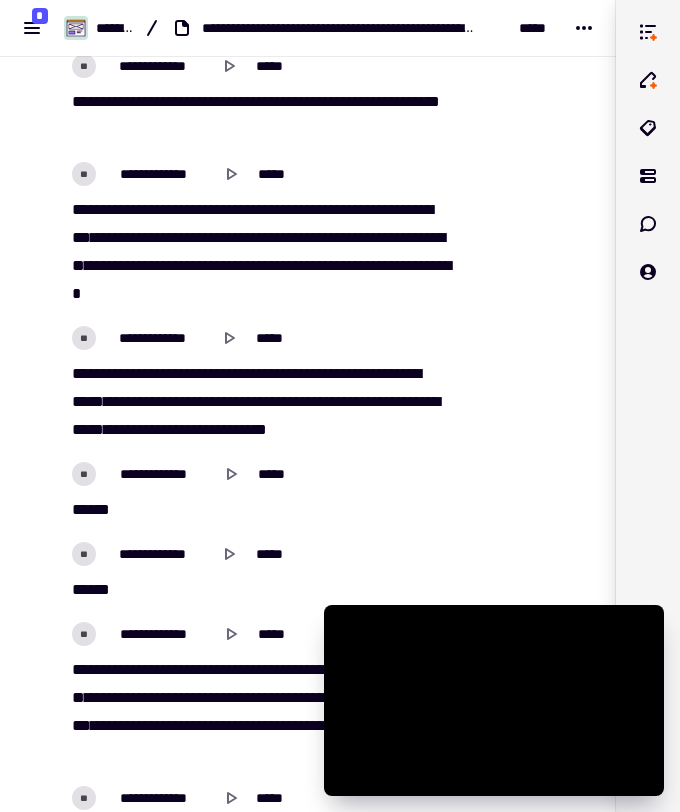 scroll, scrollTop: 17204, scrollLeft: 0, axis: vertical 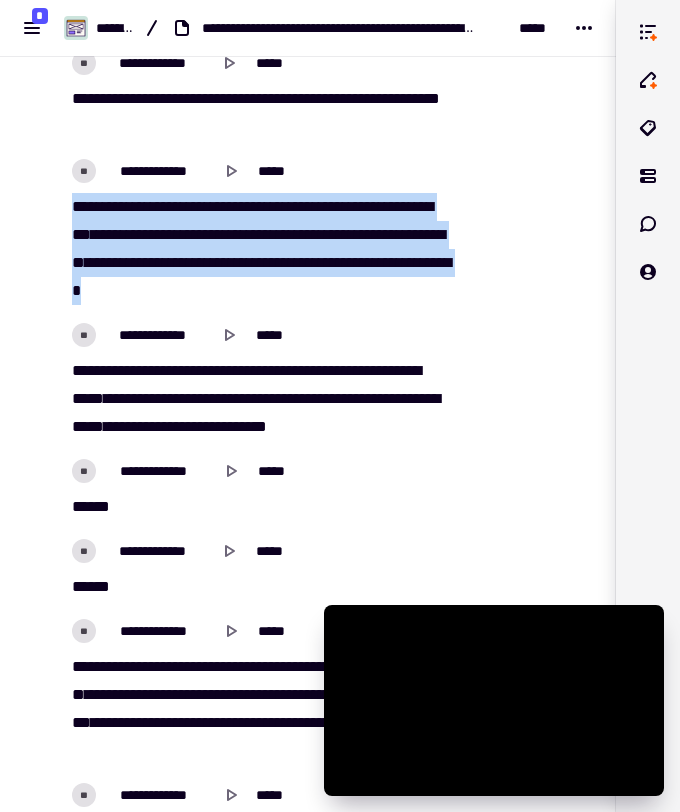 drag, startPoint x: 72, startPoint y: 203, endPoint x: 318, endPoint y: 288, distance: 260.27103 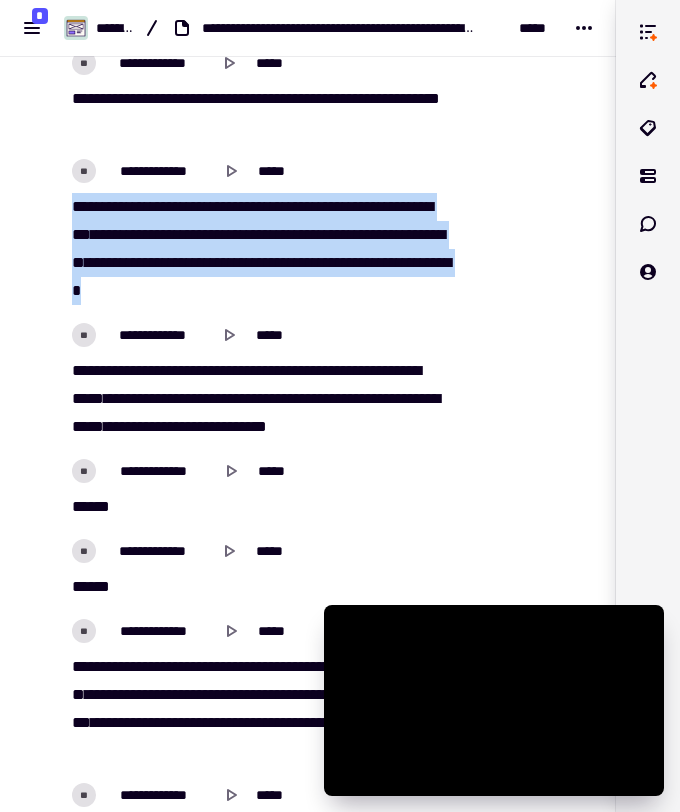 click on "****   ****   **   *****   ***   *********   **   ****   ****   *****   ****   **   ***   ****   ********   *******   **   ****   **   ****   ****   *******   ******   **   *****   ******   ***   **   ***   **   ******   ***   *********   ***   **   ******" at bounding box center (259, 249) 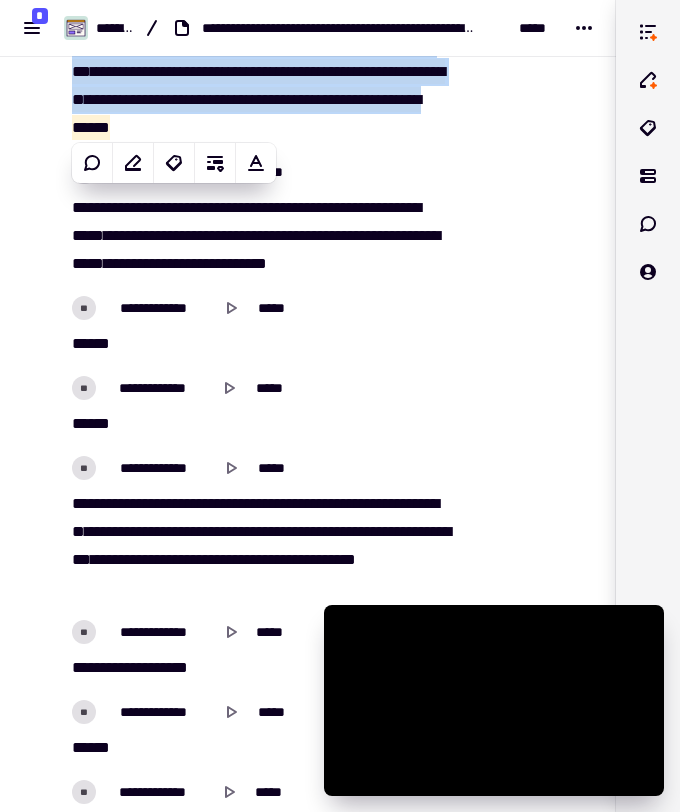 scroll, scrollTop: 17372, scrollLeft: 0, axis: vertical 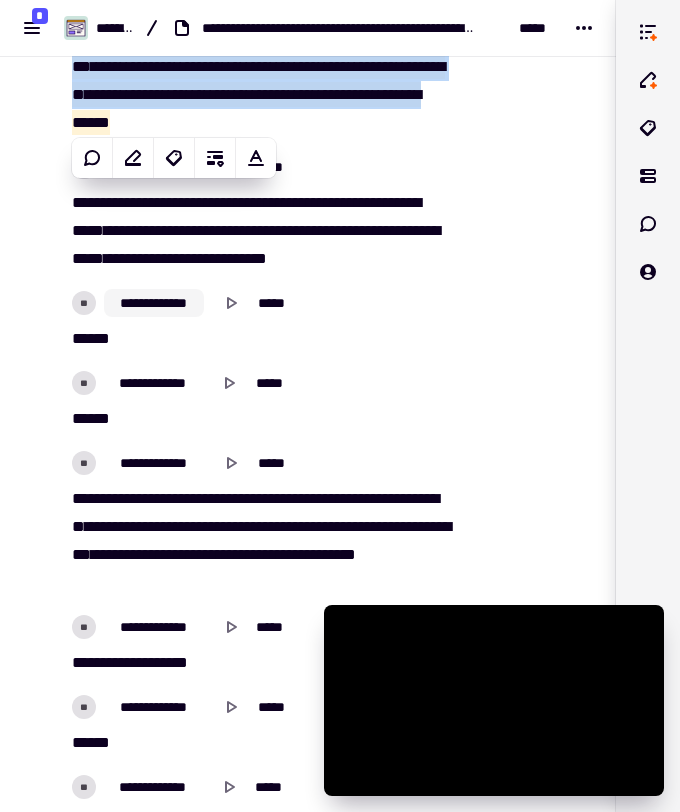 copy on "****   ****   **   *****   ***   *********   **   ****   ****   *****   ****   **   ***   ****   ********   *******   **   ****   **   ****   ****   *******   ******   **   *****   ******   ***   **   ***   **   ******   ***   *********   ***   **   ******" 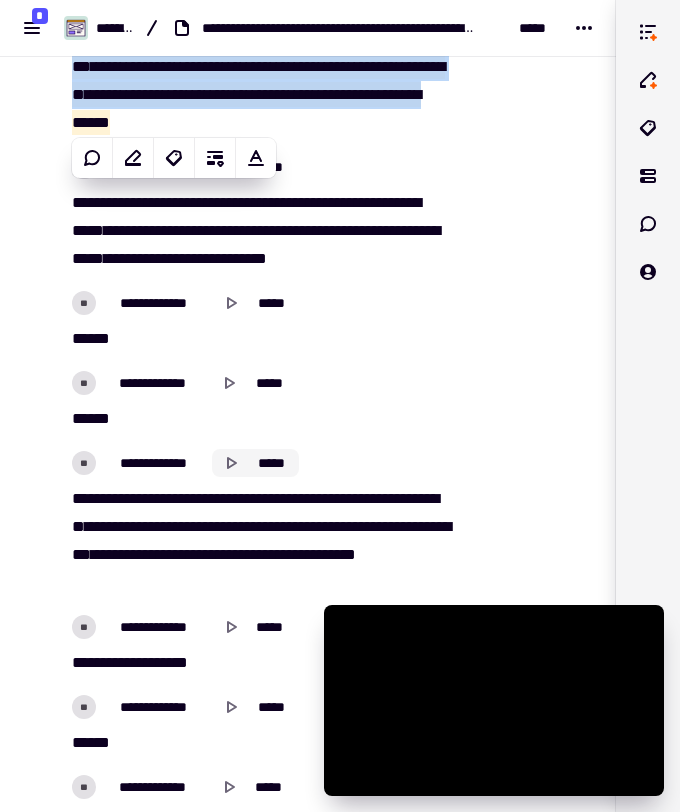 click 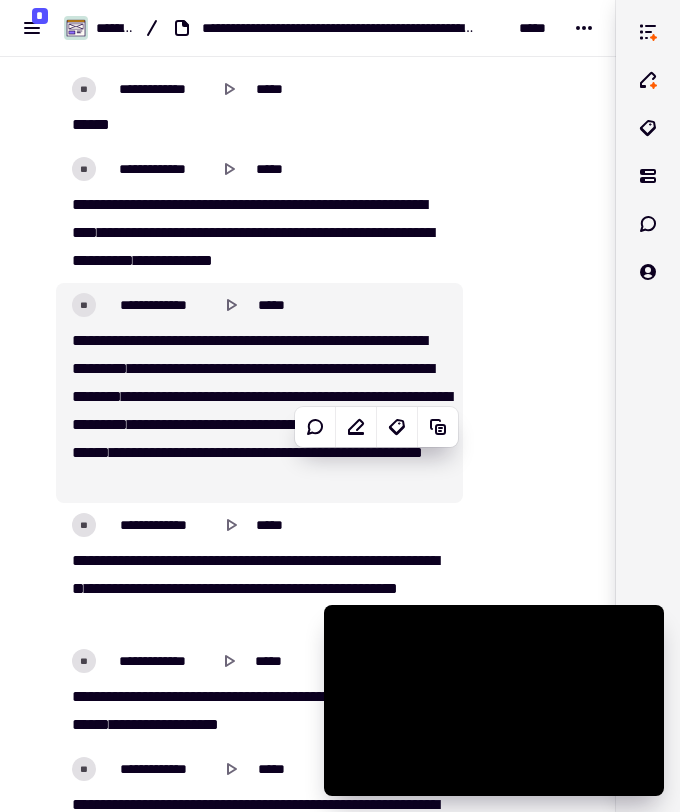 scroll, scrollTop: 18888, scrollLeft: 0, axis: vertical 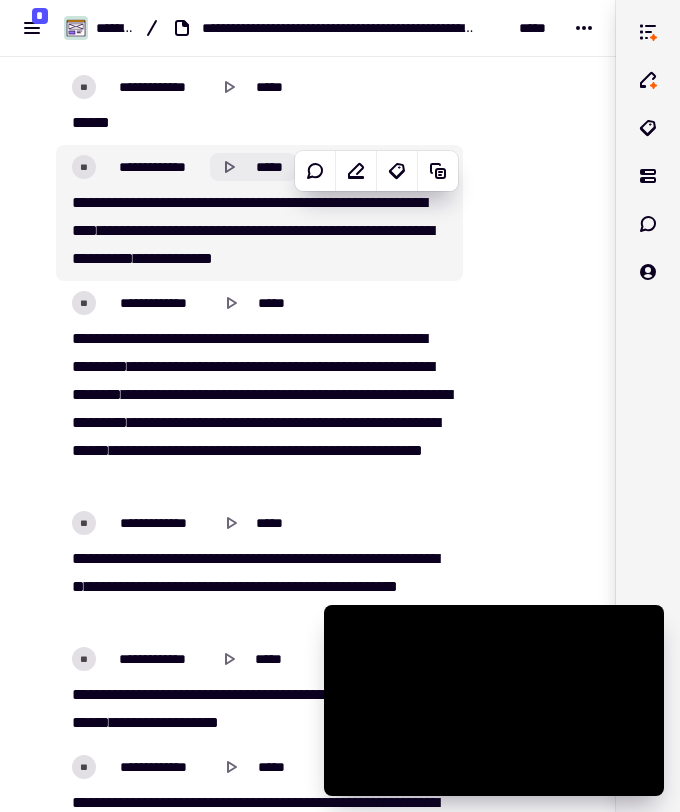 click 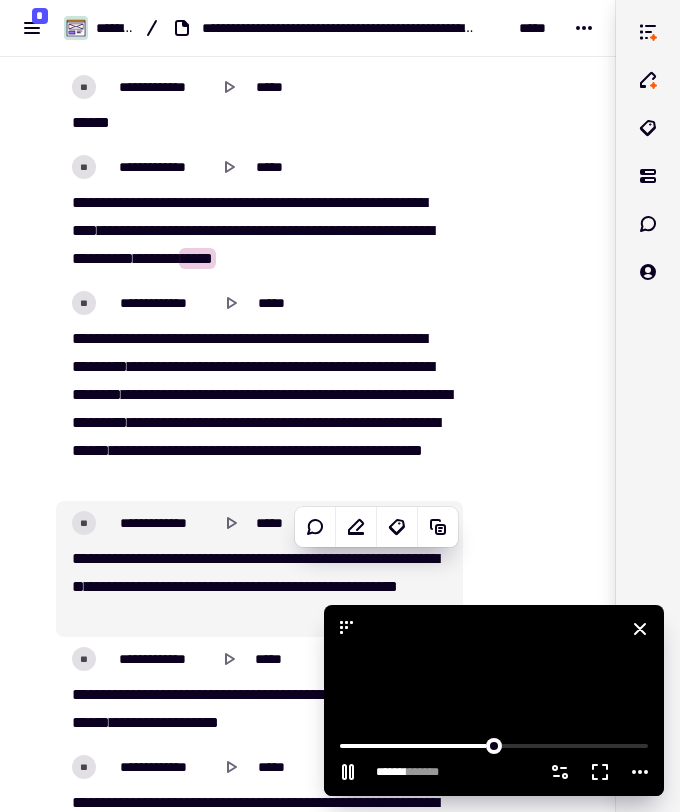 click at bounding box center (494, 700) 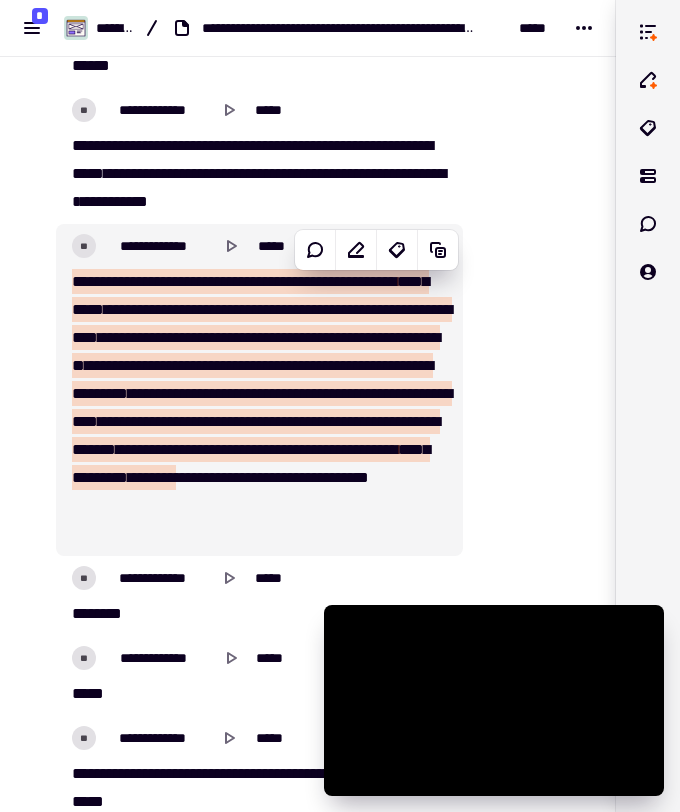 scroll, scrollTop: 18050, scrollLeft: 0, axis: vertical 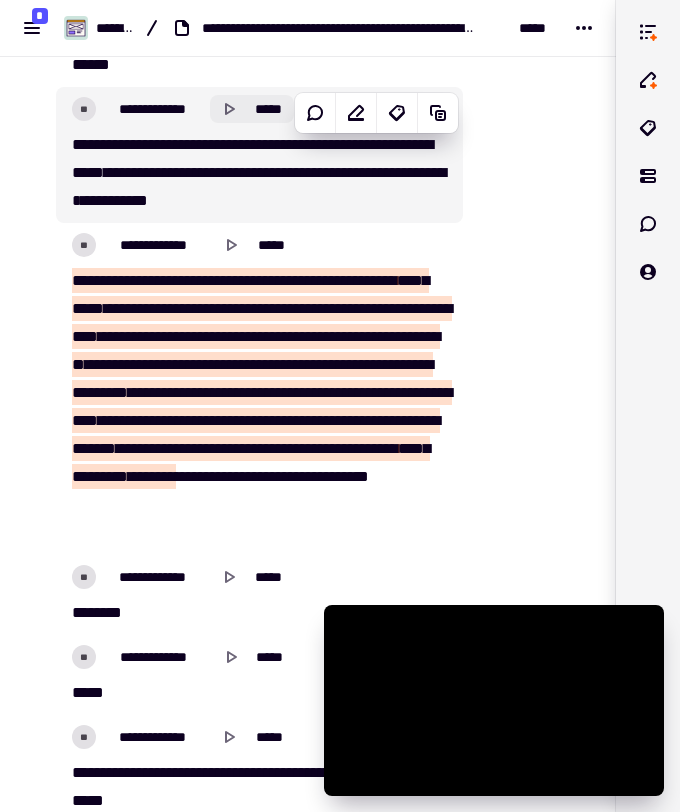 click 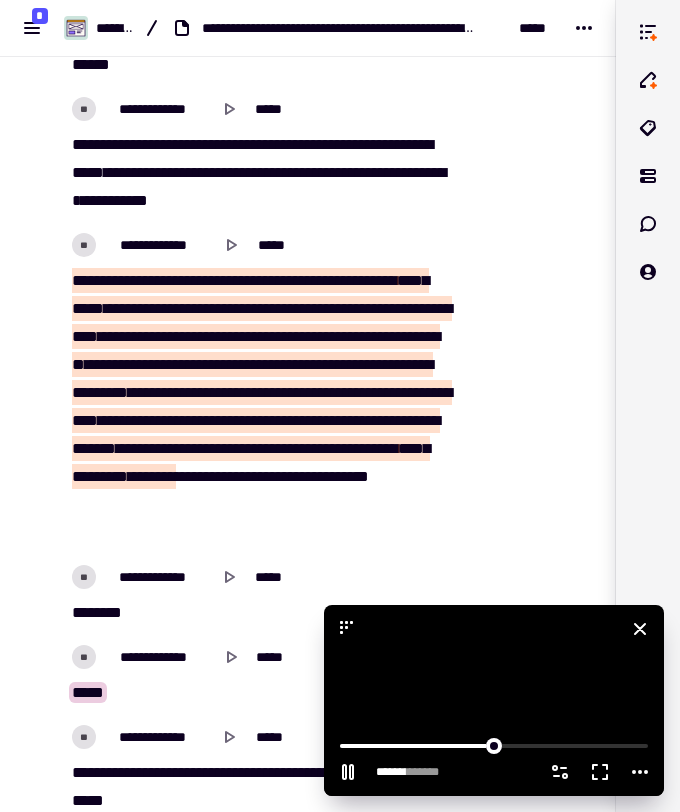 click at bounding box center (494, 700) 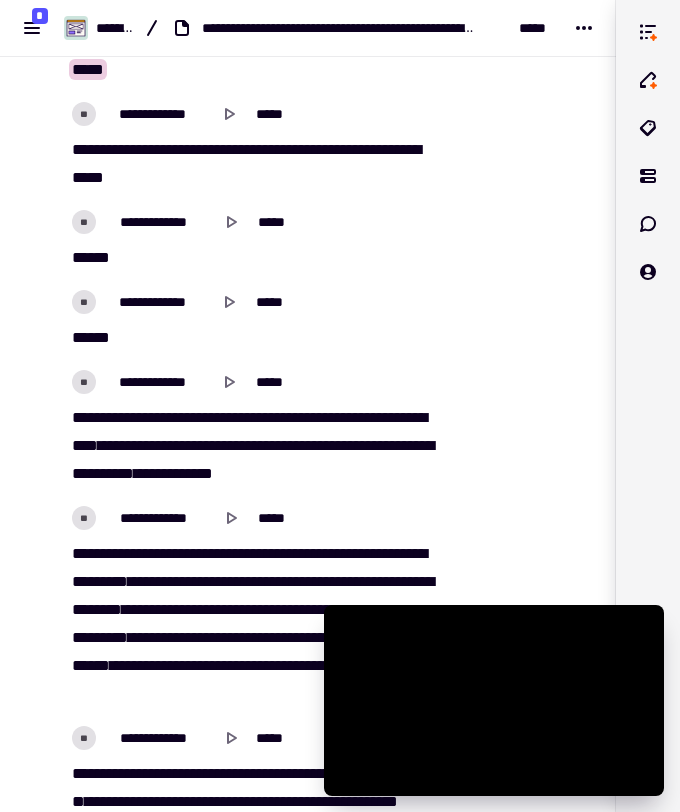 scroll, scrollTop: 18683, scrollLeft: 0, axis: vertical 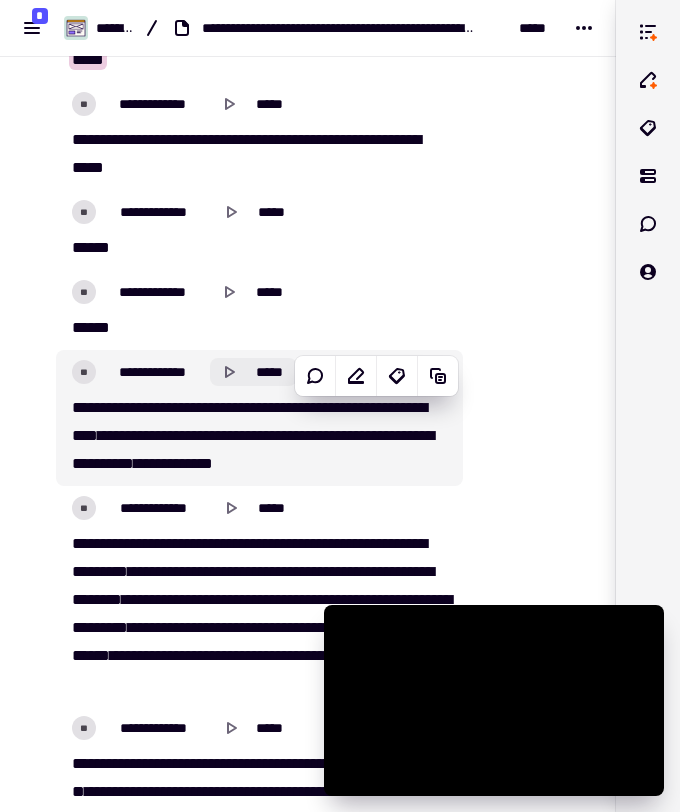 click 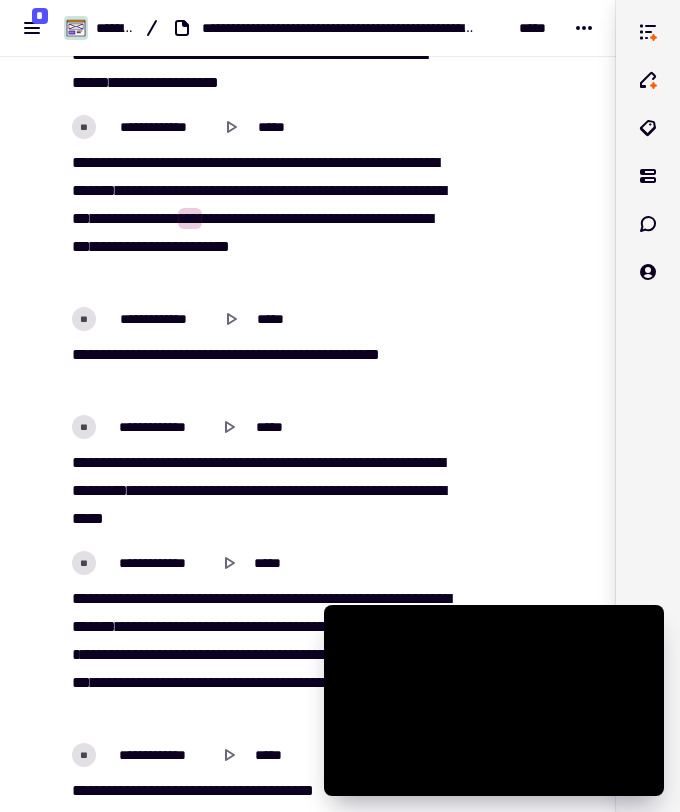 scroll, scrollTop: 19556, scrollLeft: 0, axis: vertical 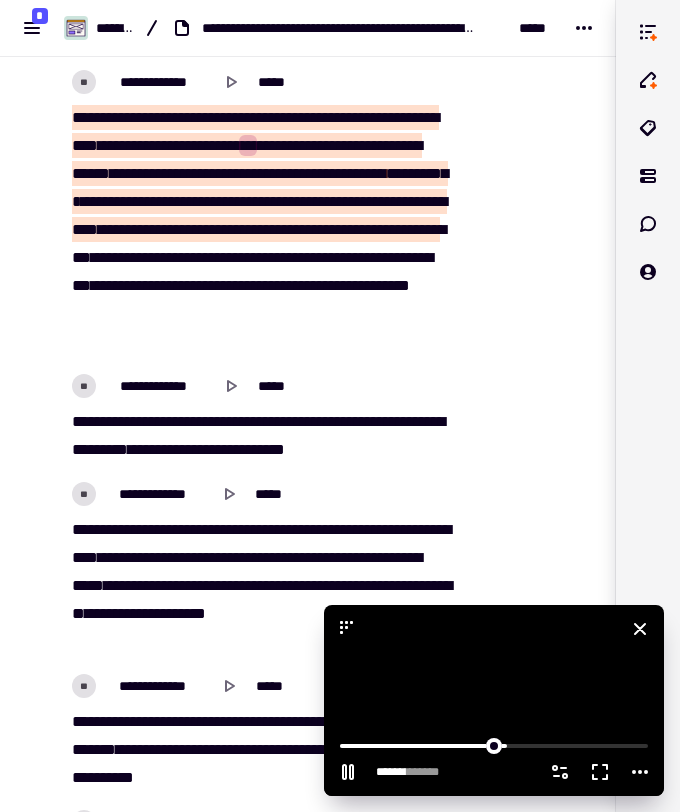 click at bounding box center (494, 700) 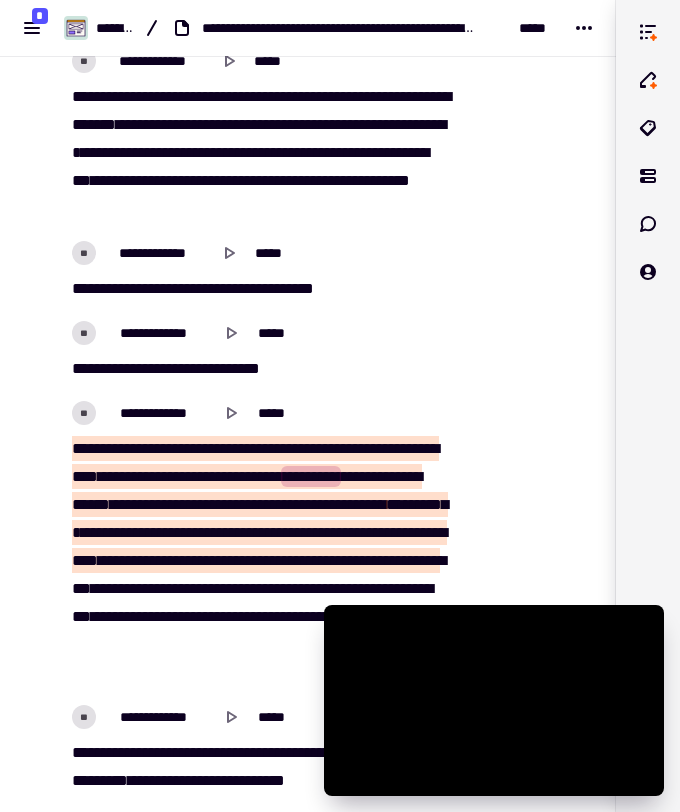 scroll, scrollTop: 20041, scrollLeft: 0, axis: vertical 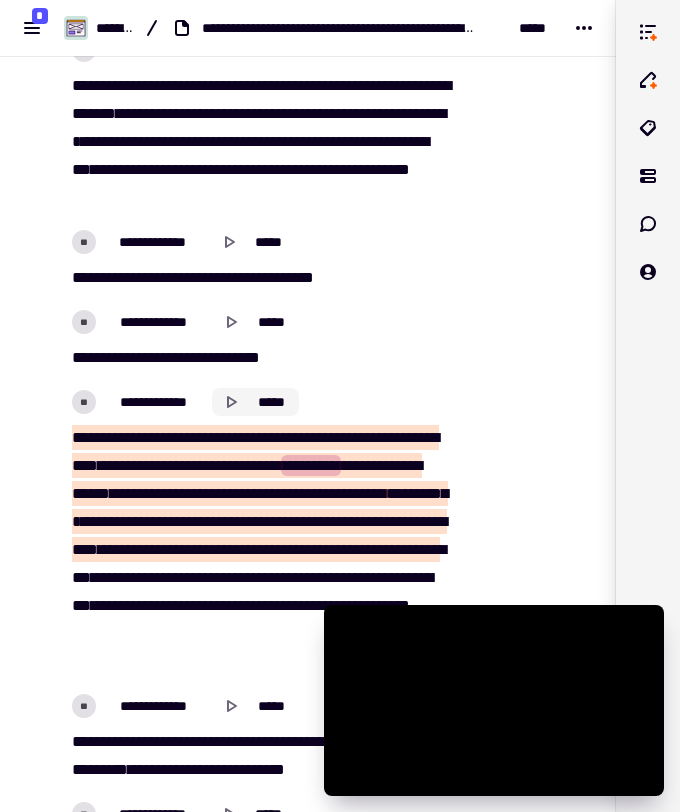 click 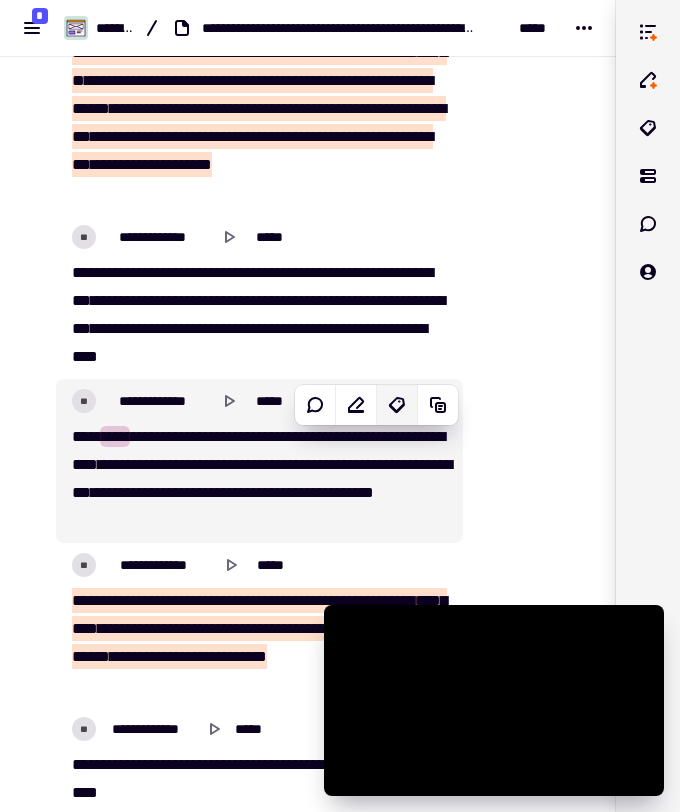 scroll, scrollTop: 21408, scrollLeft: 0, axis: vertical 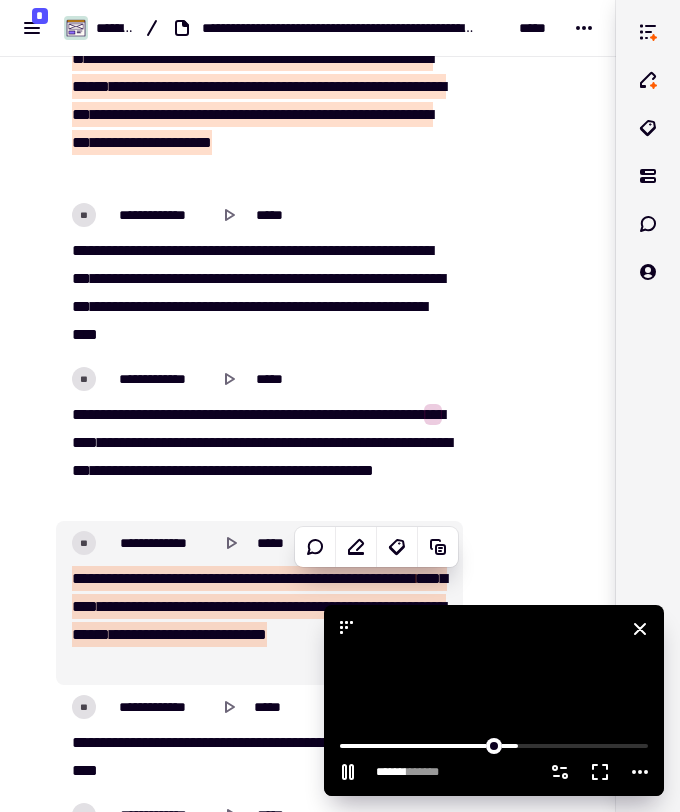 click at bounding box center (494, 700) 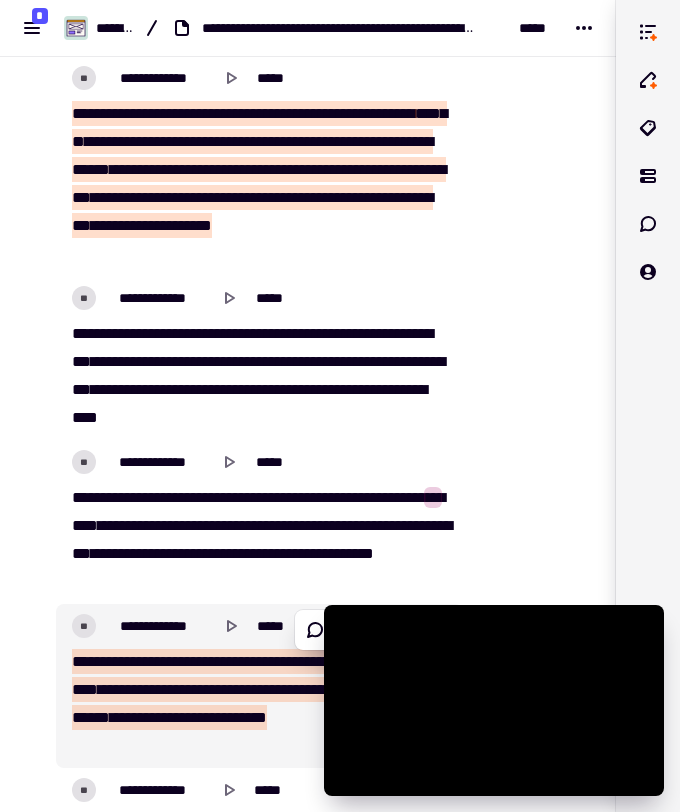 scroll, scrollTop: 21333, scrollLeft: 0, axis: vertical 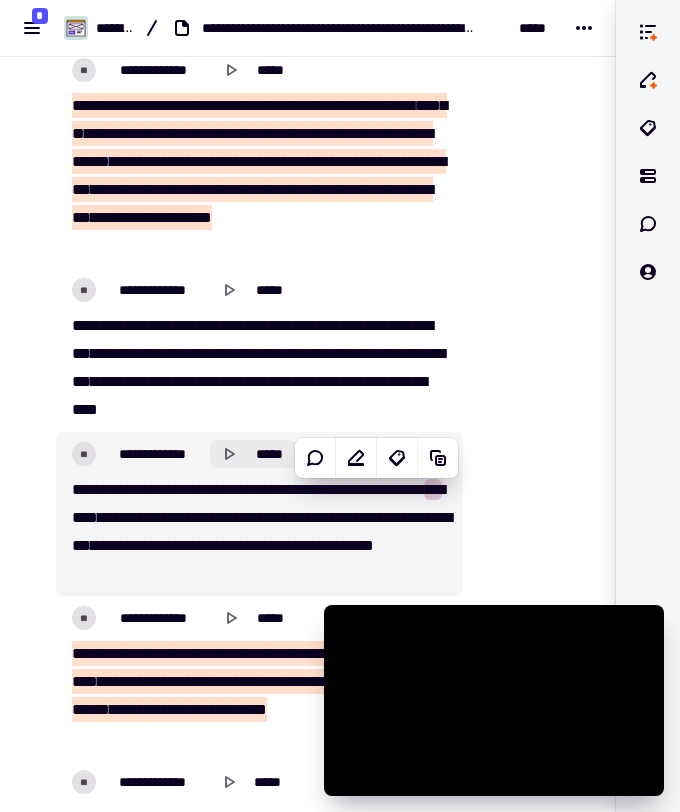 click 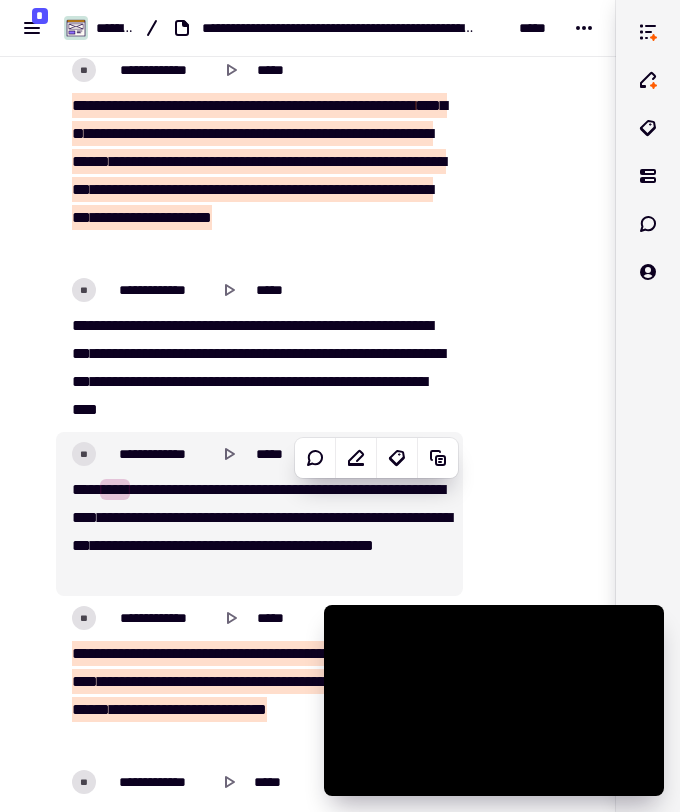 click on "****" at bounding box center (116, 517) 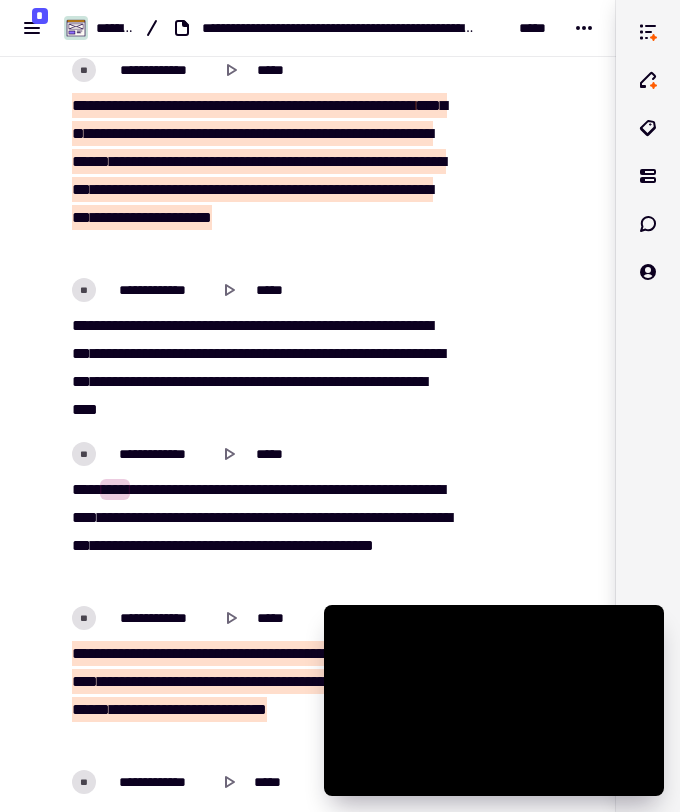 click on "****" at bounding box center (116, 517) 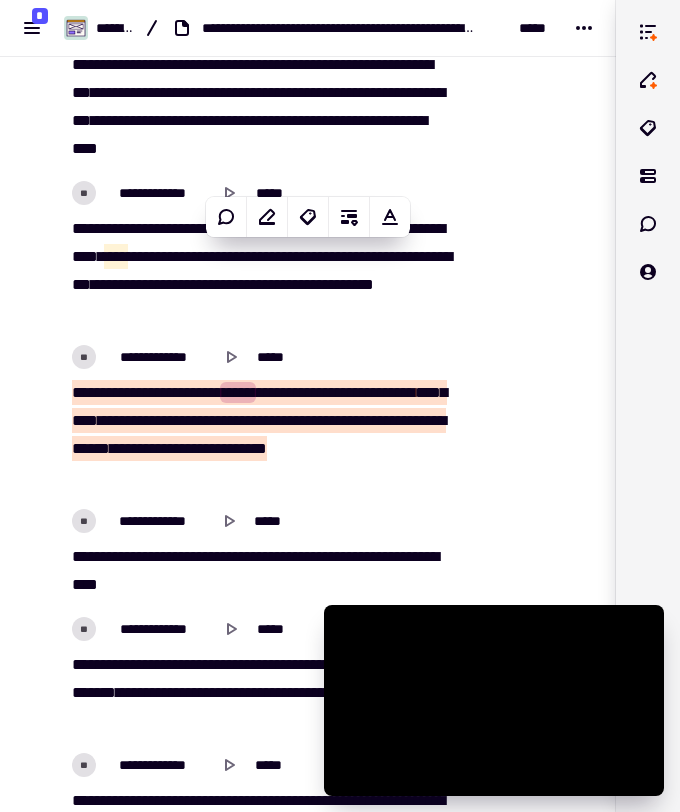 scroll, scrollTop: 21595, scrollLeft: 0, axis: vertical 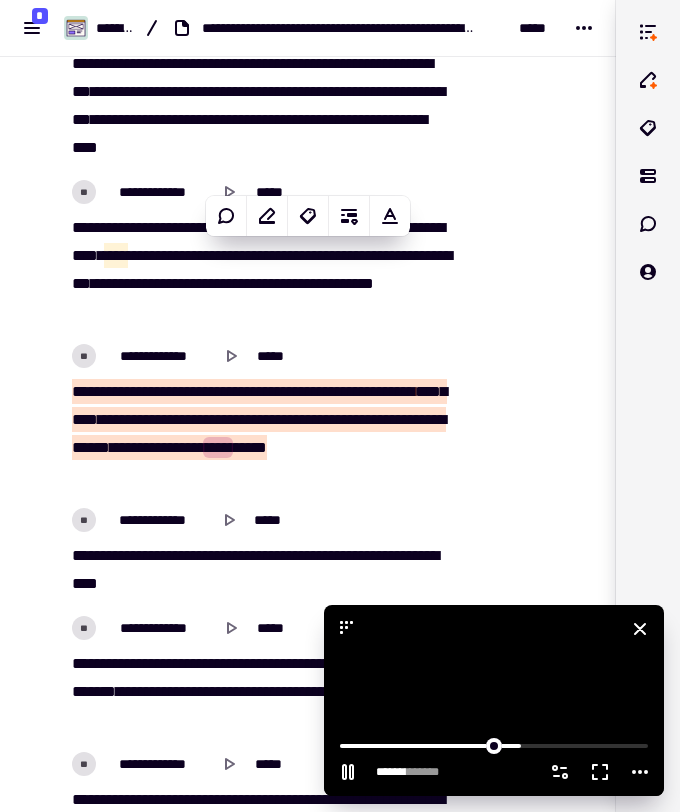 click at bounding box center [494, 700] 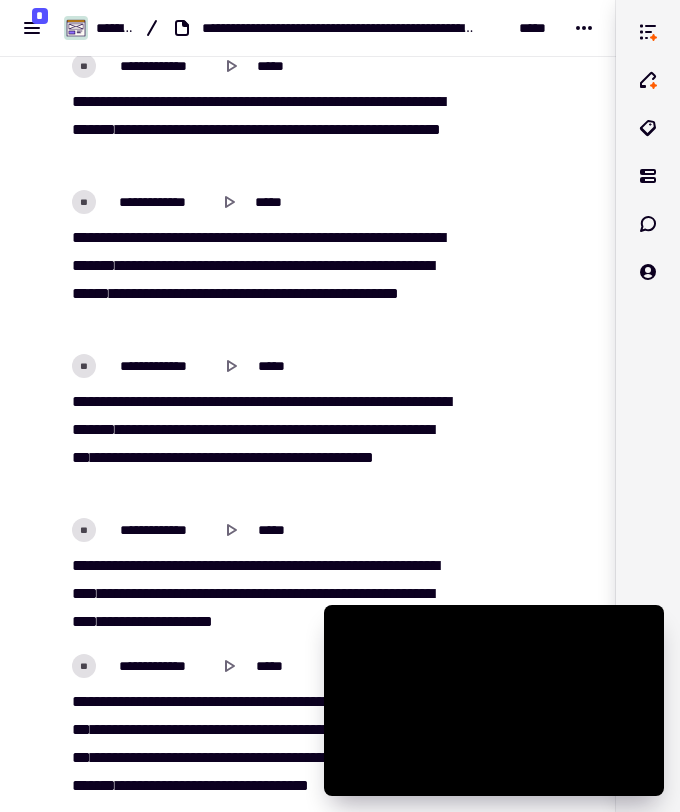 scroll, scrollTop: 22158, scrollLeft: 0, axis: vertical 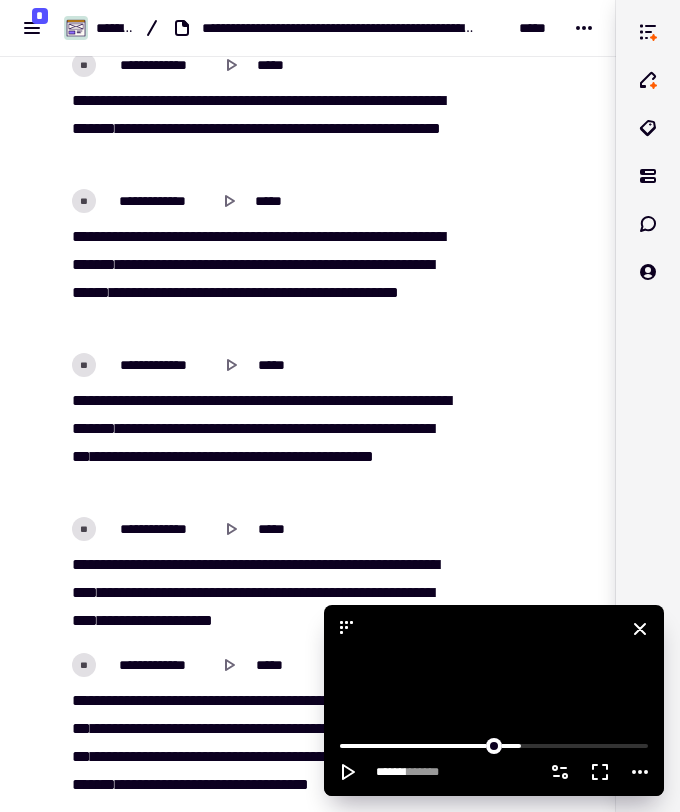 click at bounding box center (494, 700) 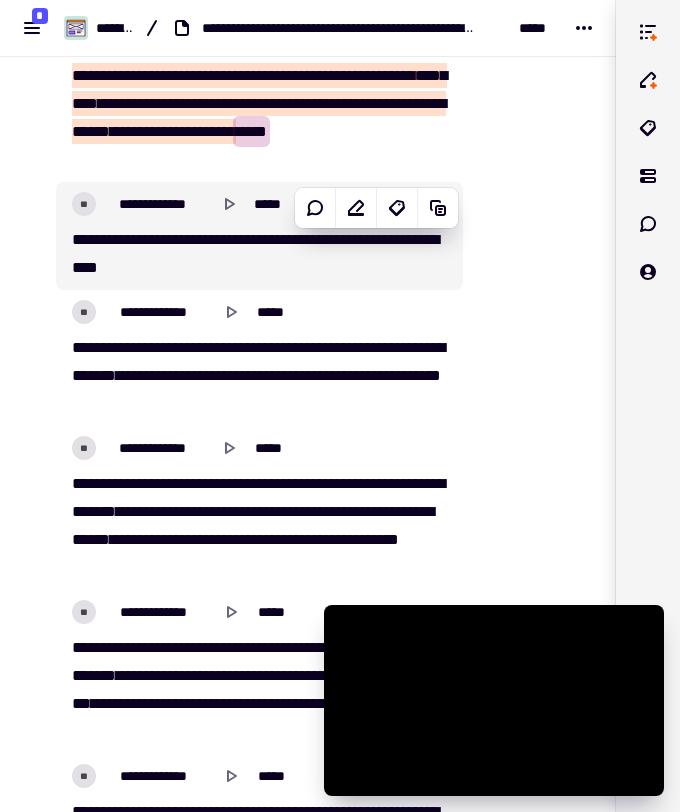 scroll, scrollTop: 21914, scrollLeft: 0, axis: vertical 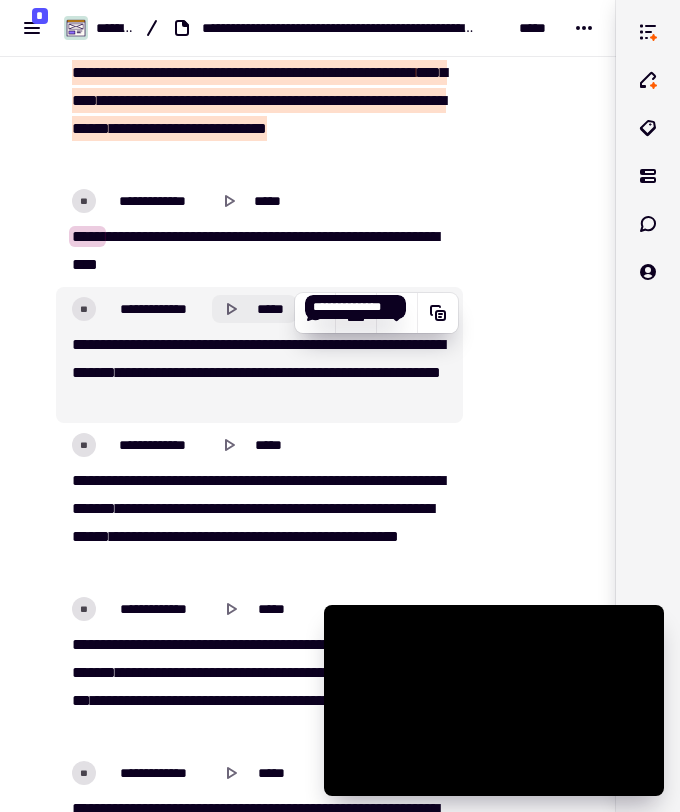 click 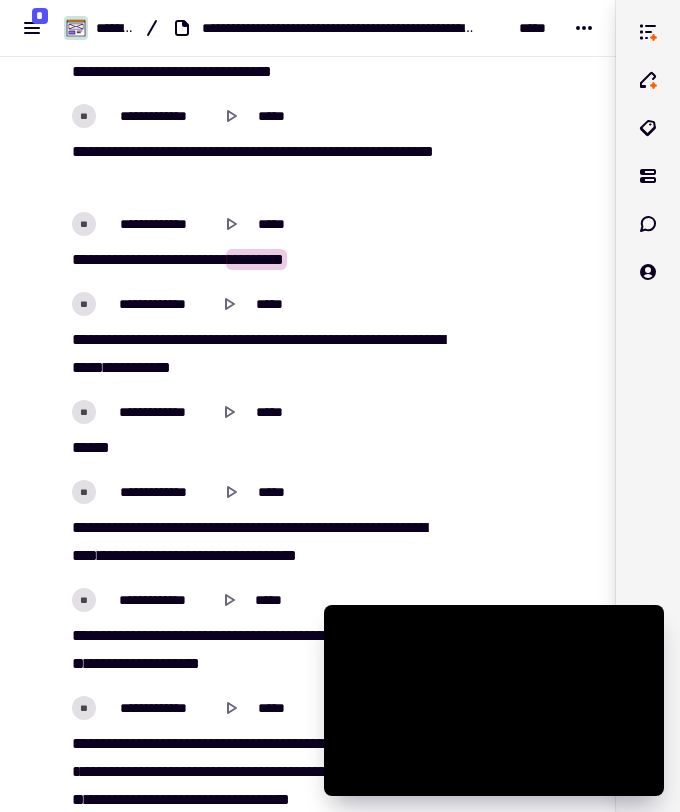 scroll, scrollTop: 24743, scrollLeft: 0, axis: vertical 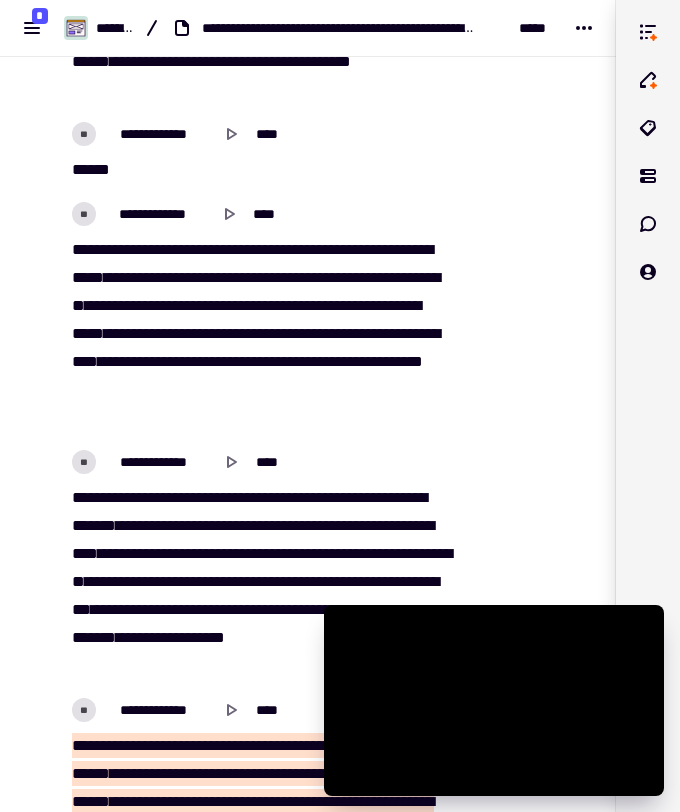 type on "*******" 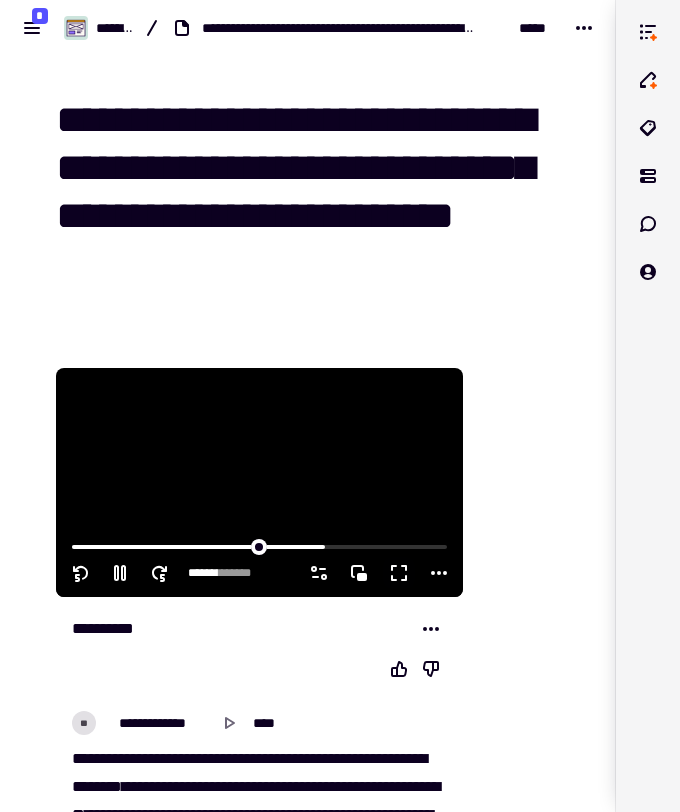 type on "*******" 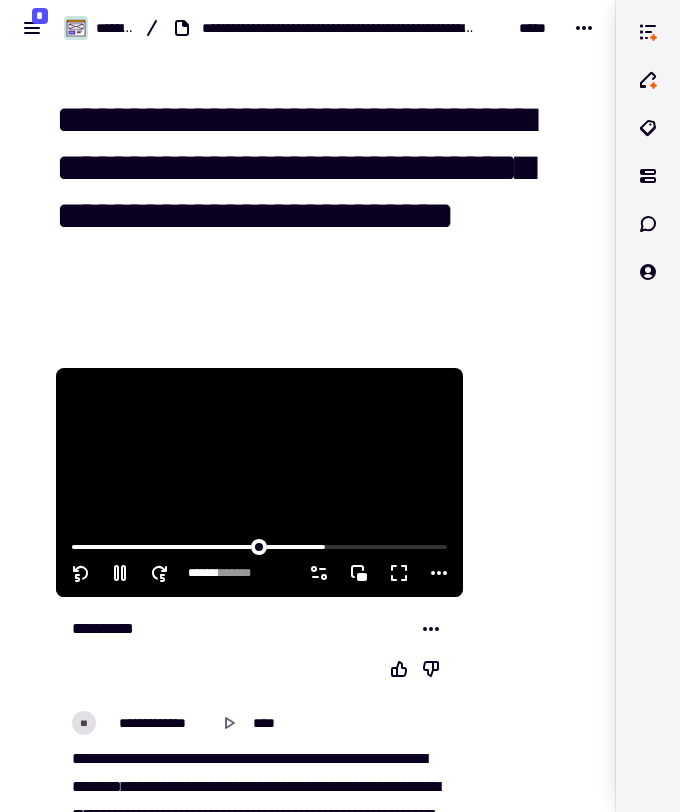 click 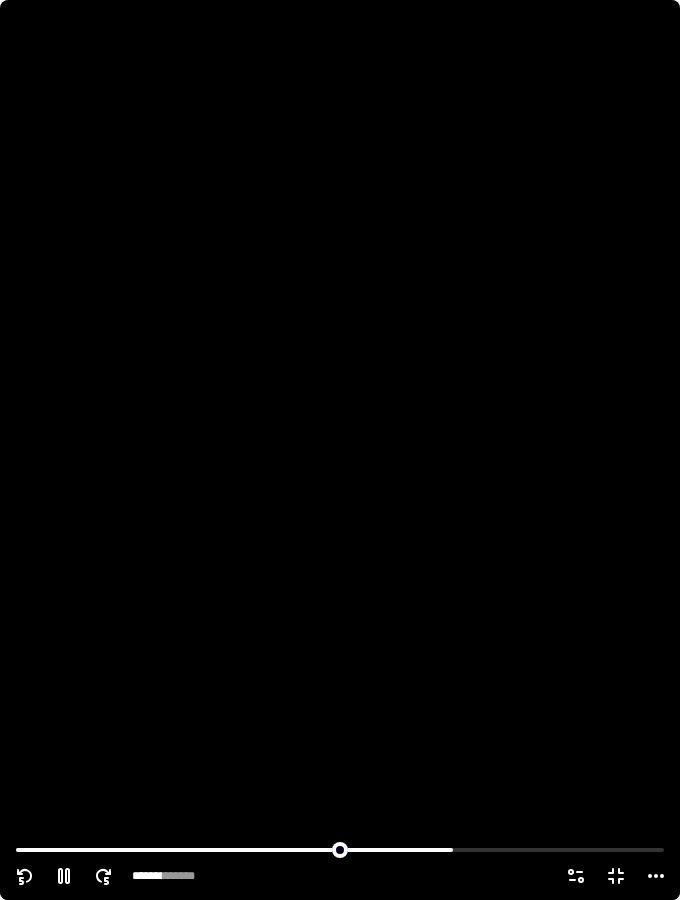 click at bounding box center [340, 450] 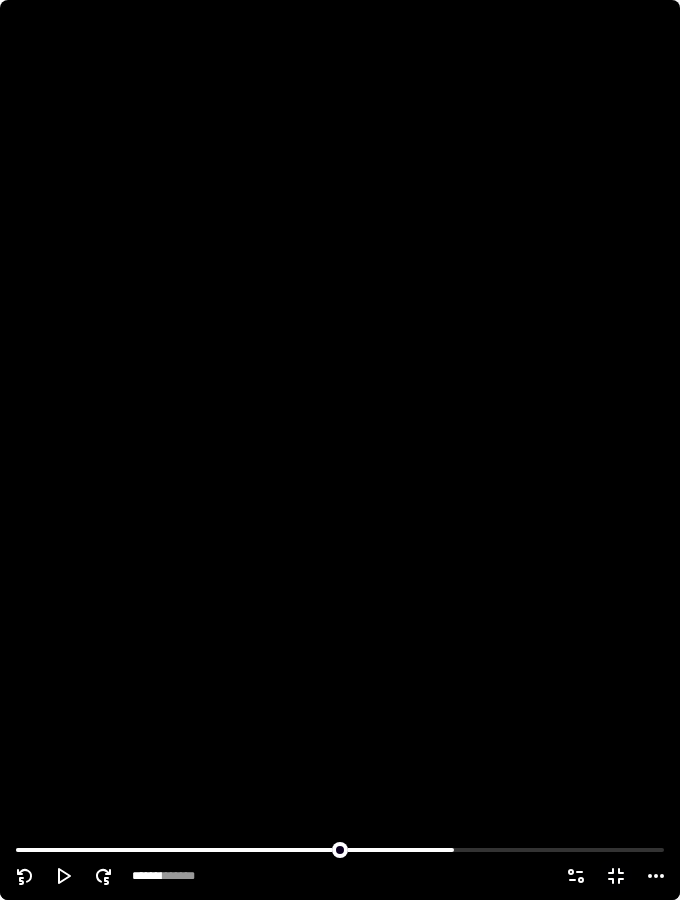 click 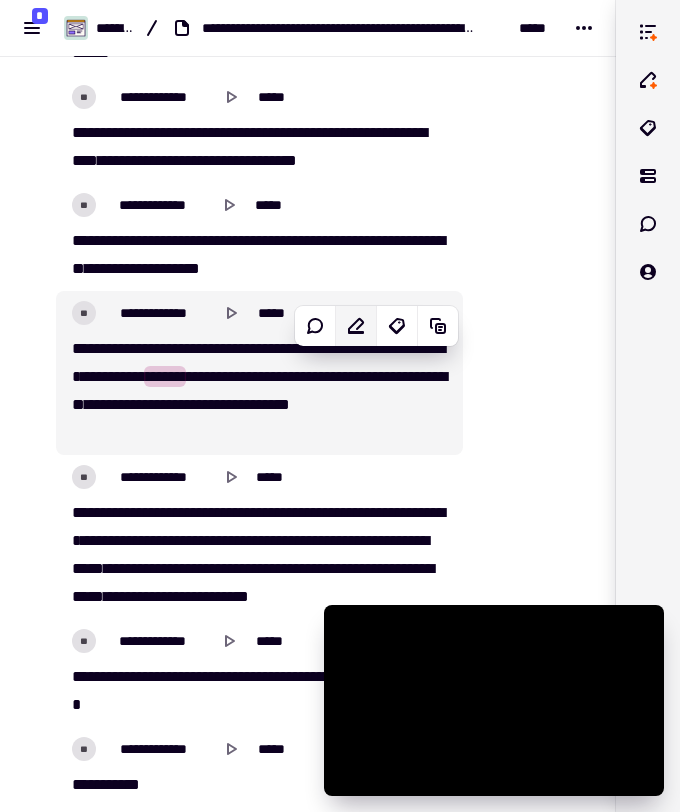 scroll, scrollTop: 25135, scrollLeft: 0, axis: vertical 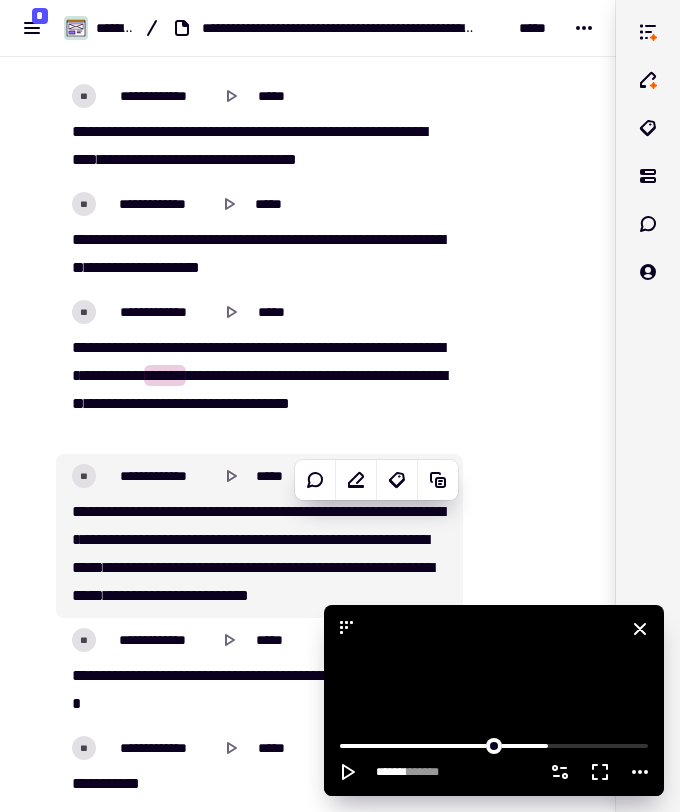 click at bounding box center (494, 700) 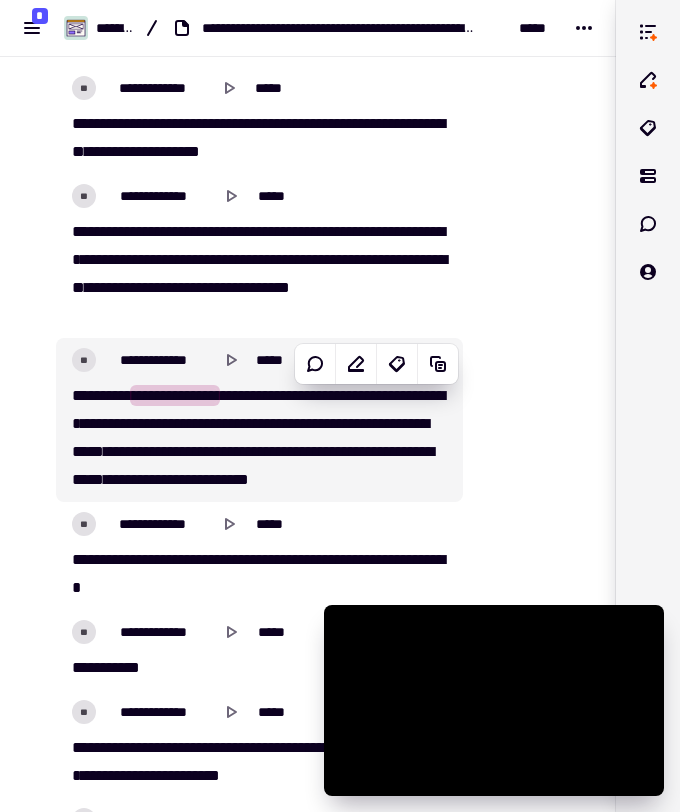 scroll, scrollTop: 25253, scrollLeft: 0, axis: vertical 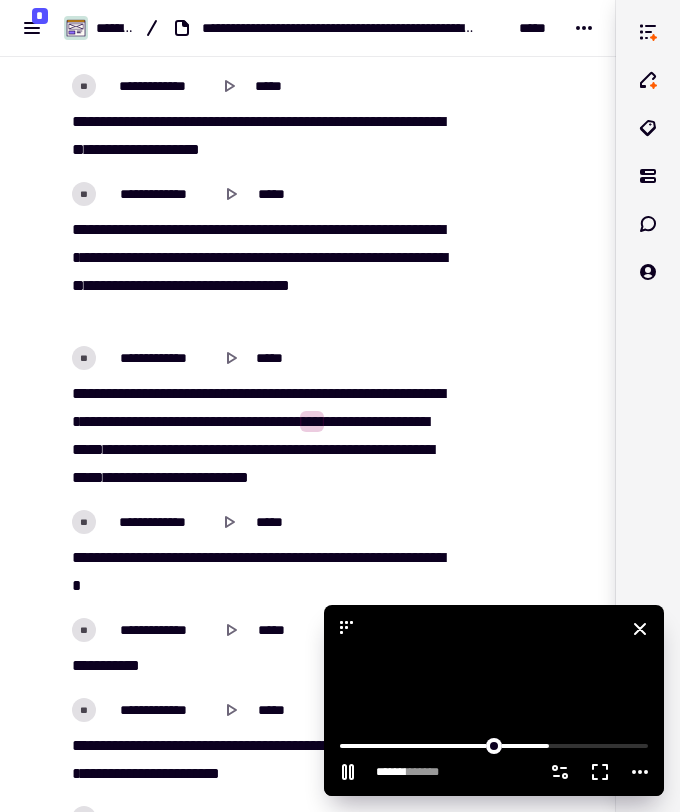 click at bounding box center (494, 700) 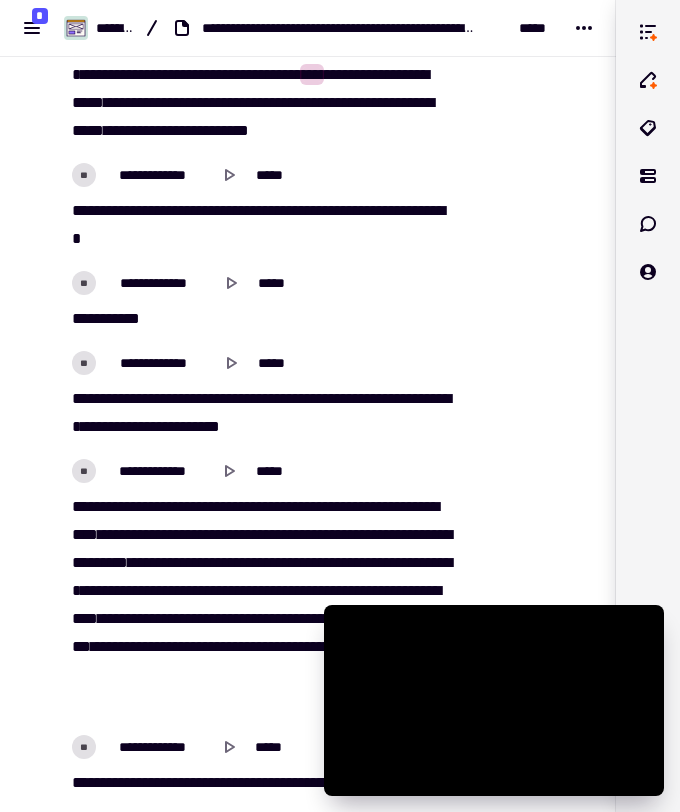 scroll, scrollTop: 25601, scrollLeft: 0, axis: vertical 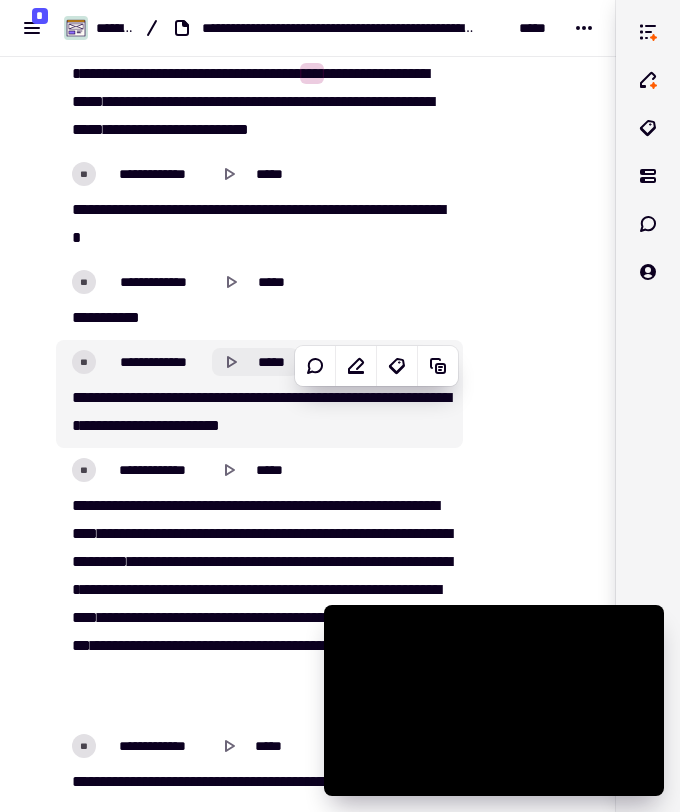 click 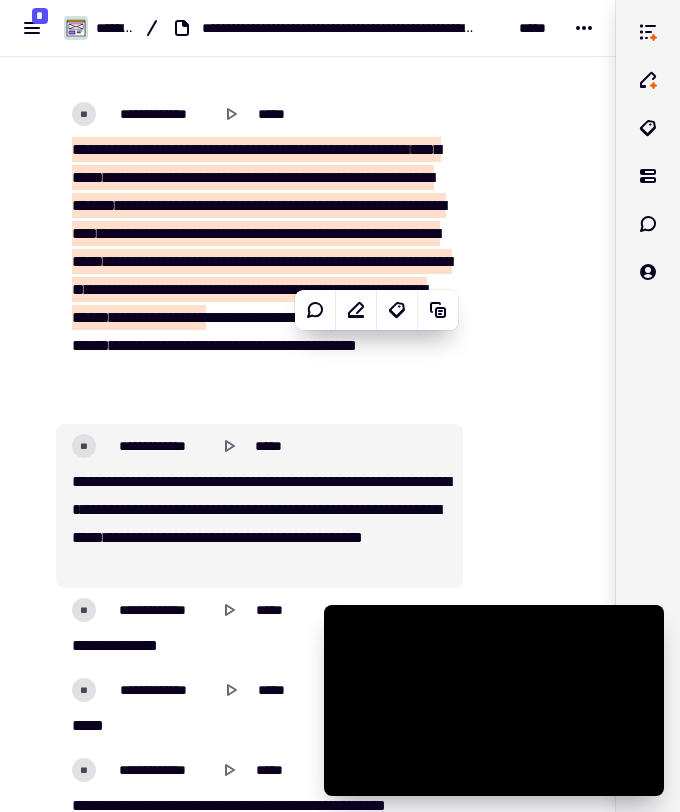 scroll, scrollTop: 27167, scrollLeft: 0, axis: vertical 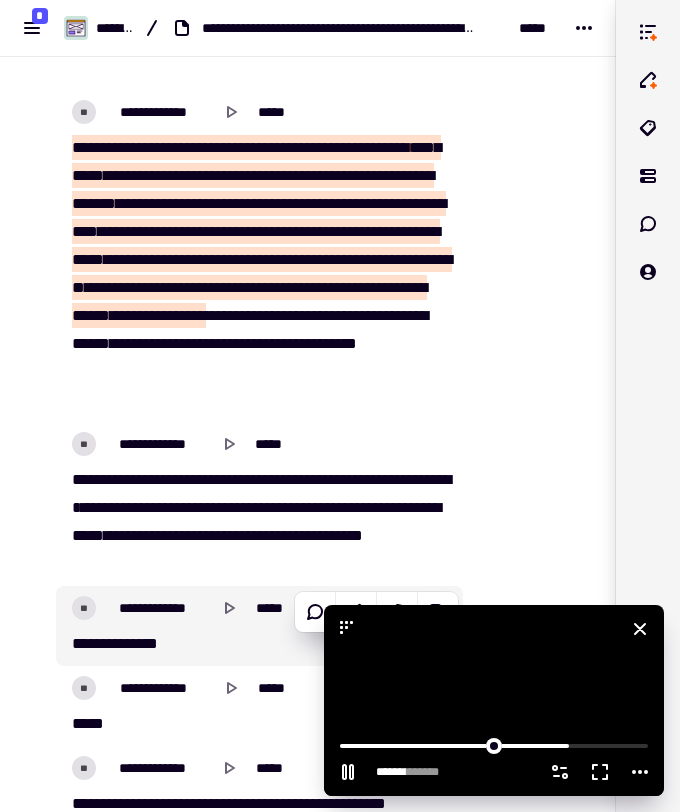 click at bounding box center (494, 700) 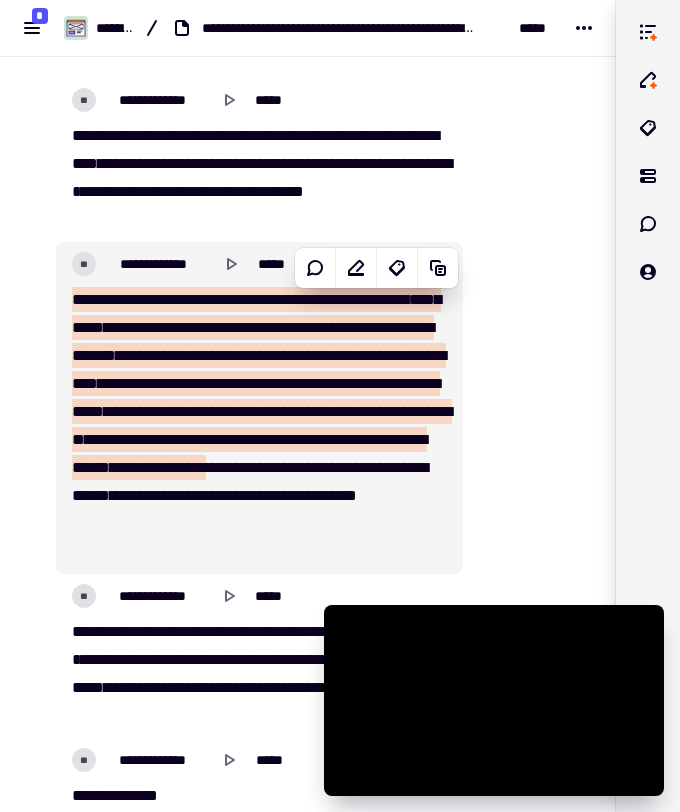 scroll, scrollTop: 27025, scrollLeft: 0, axis: vertical 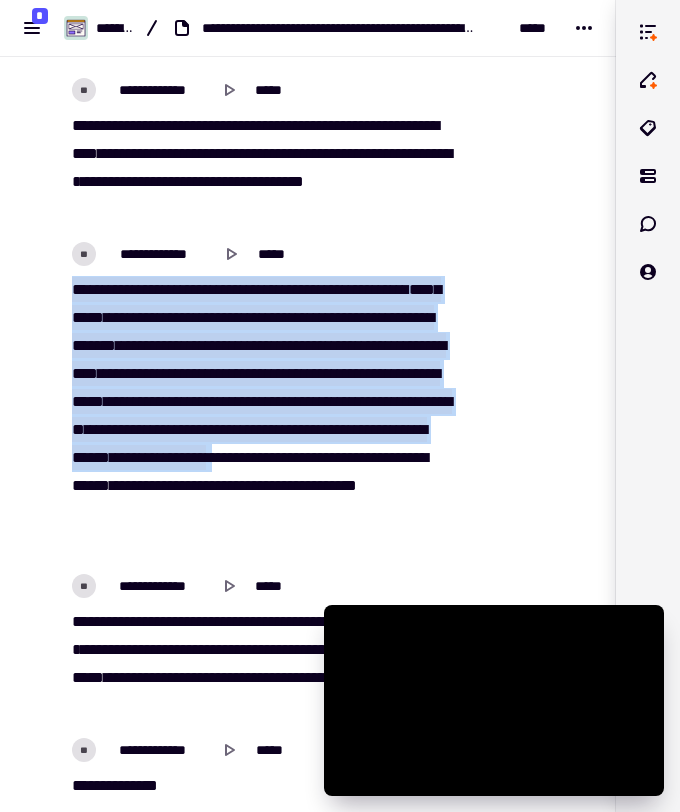 drag, startPoint x: 71, startPoint y: 288, endPoint x: 264, endPoint y: 488, distance: 277.93704 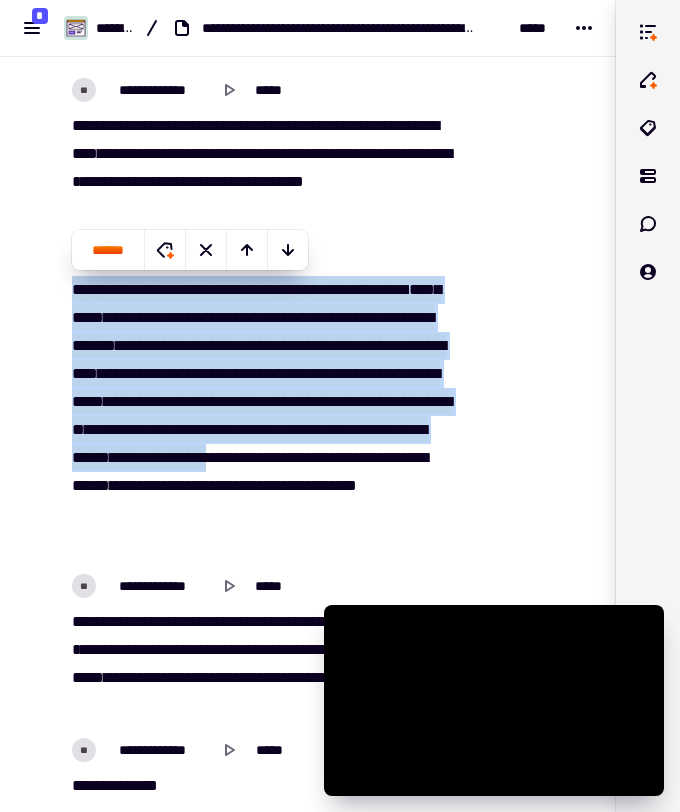 copy on "**********" 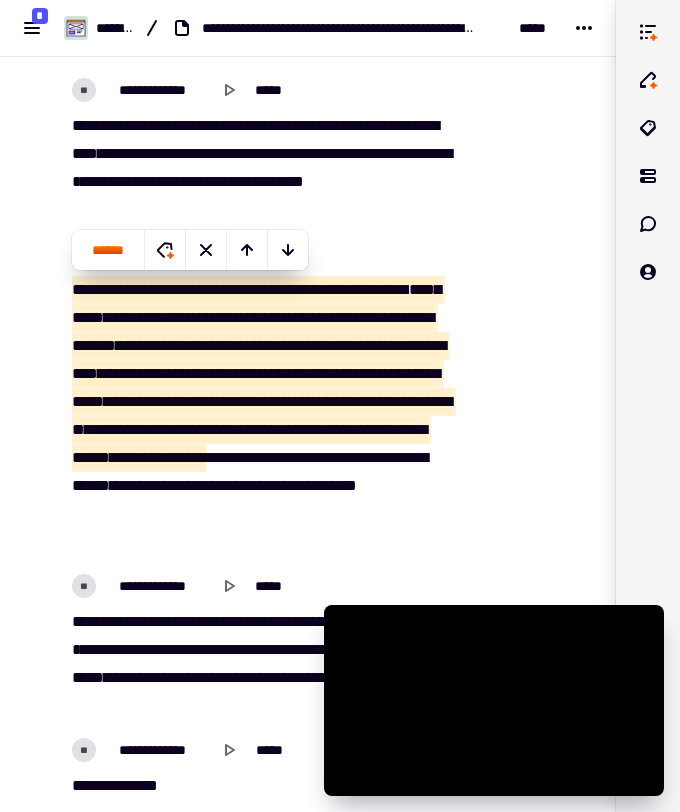 scroll, scrollTop: 27153, scrollLeft: 0, axis: vertical 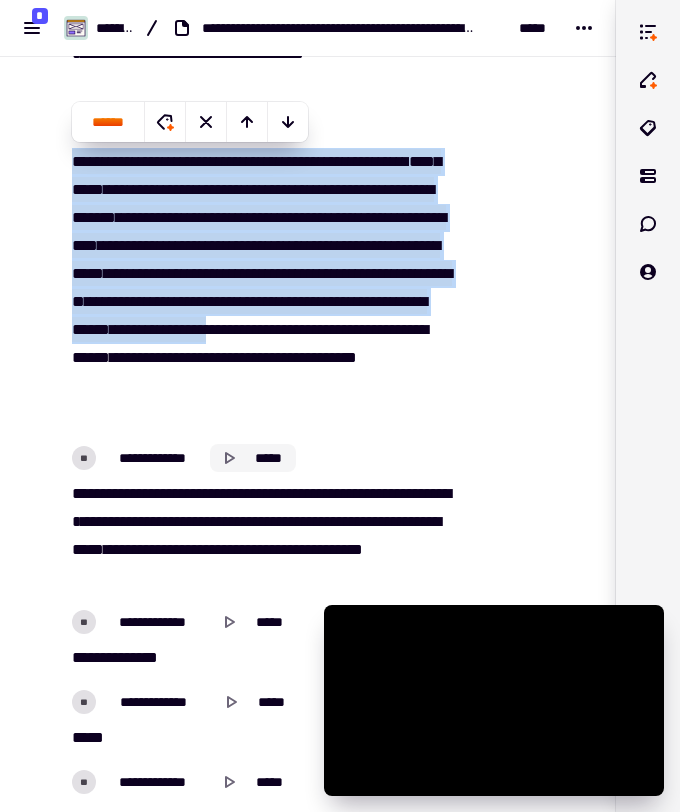 click 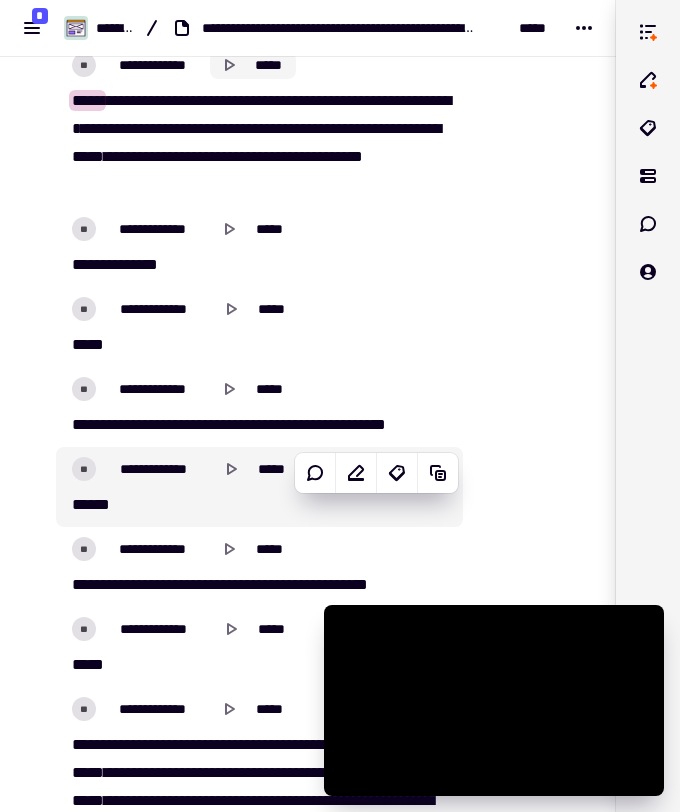 scroll, scrollTop: 27549, scrollLeft: 0, axis: vertical 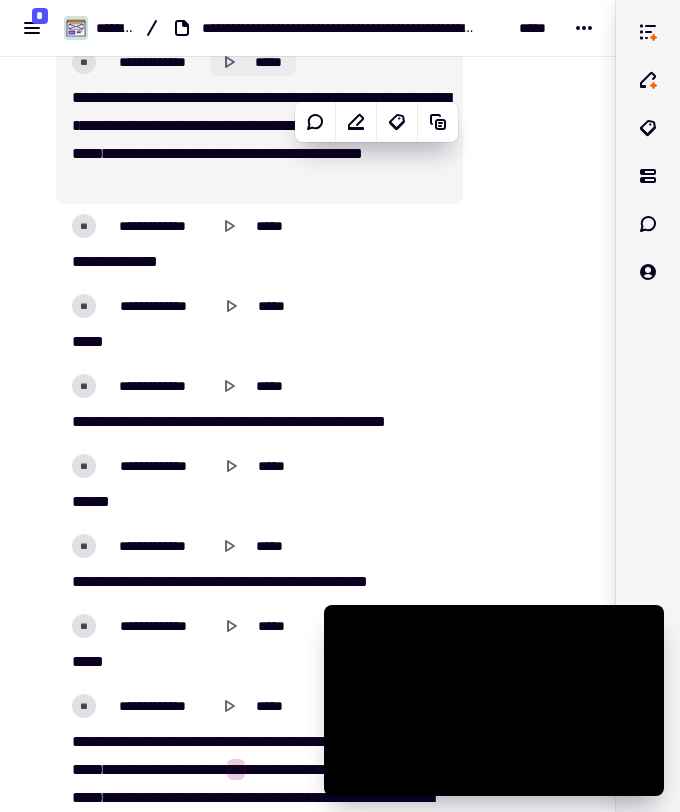 click 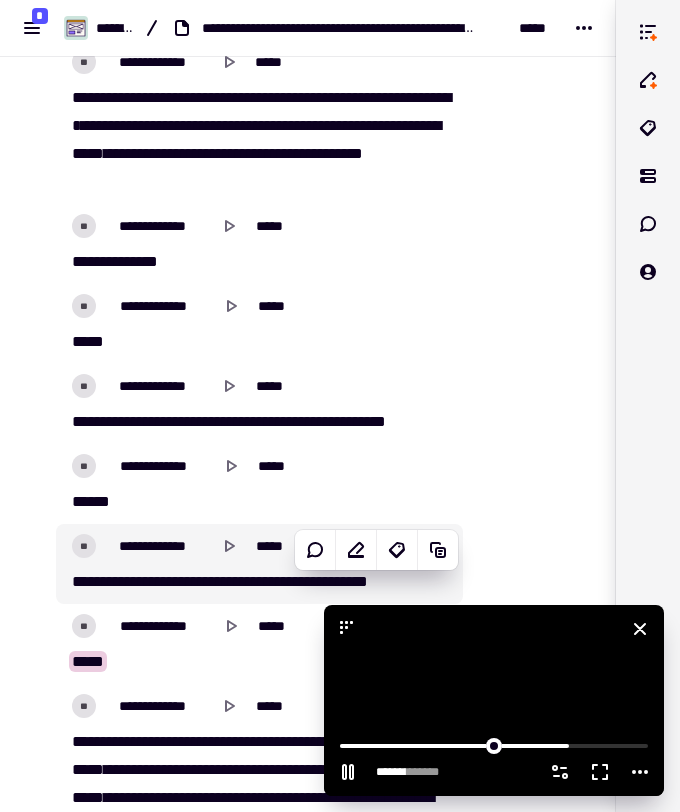 click at bounding box center (494, 700) 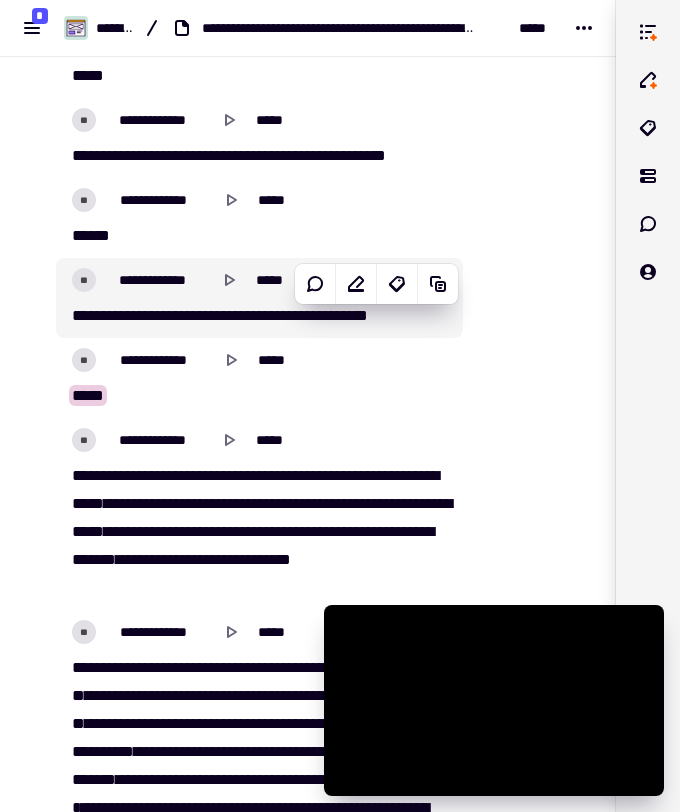 scroll, scrollTop: 27824, scrollLeft: 0, axis: vertical 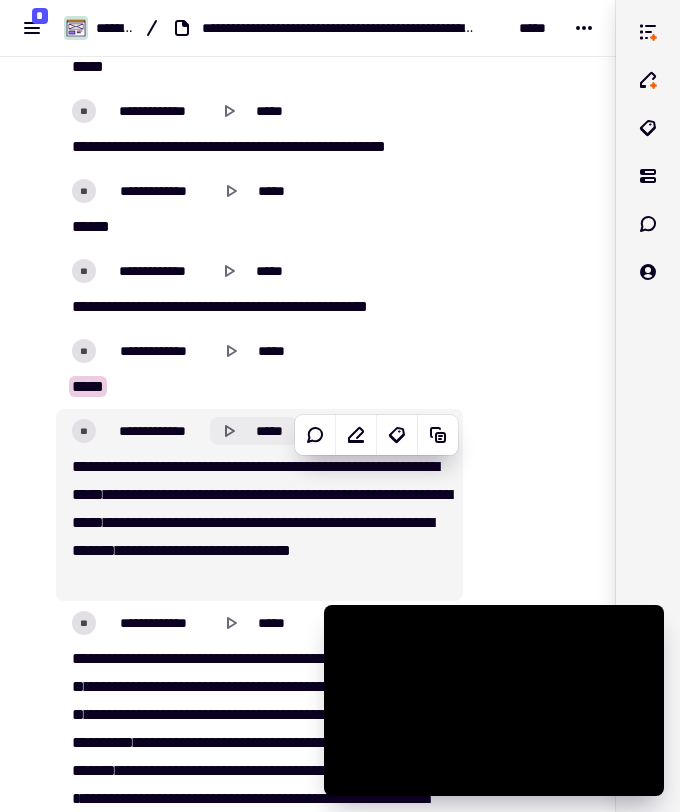 click 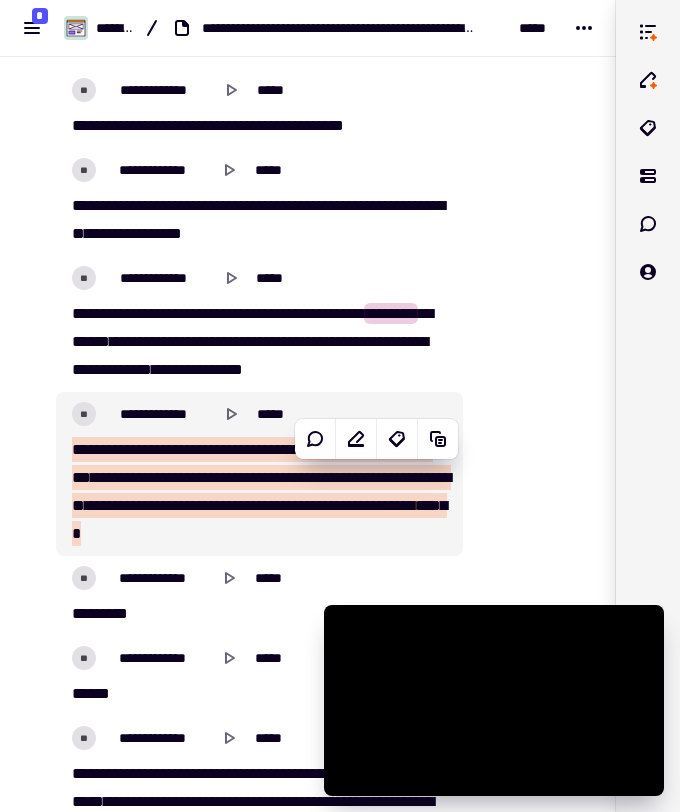 scroll, scrollTop: 28984, scrollLeft: 0, axis: vertical 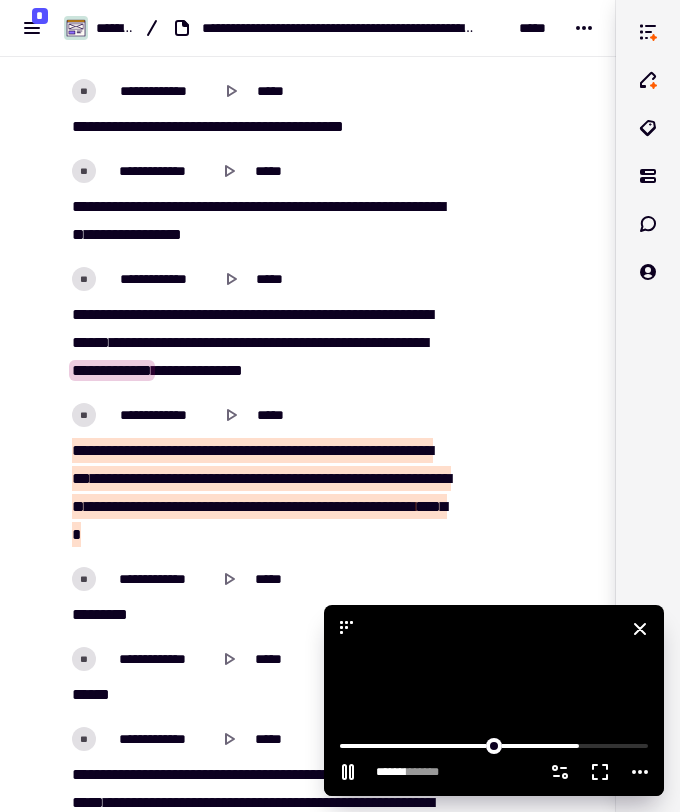 click at bounding box center (494, 700) 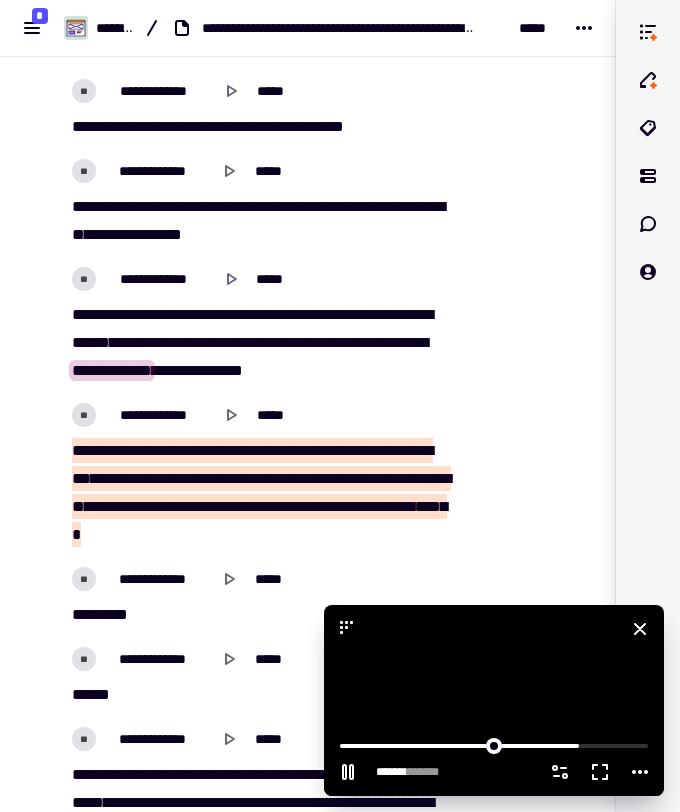 type on "******" 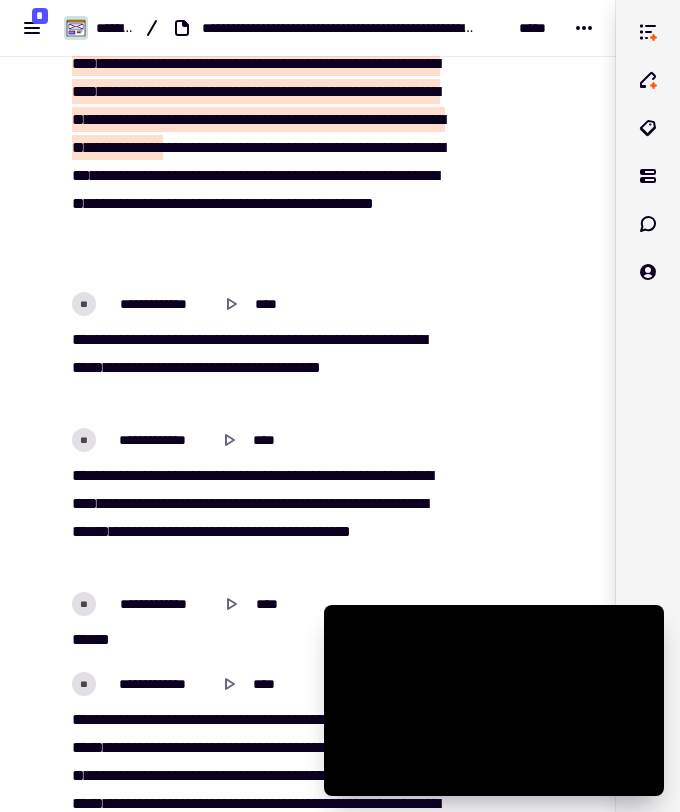 scroll, scrollTop: 0, scrollLeft: 0, axis: both 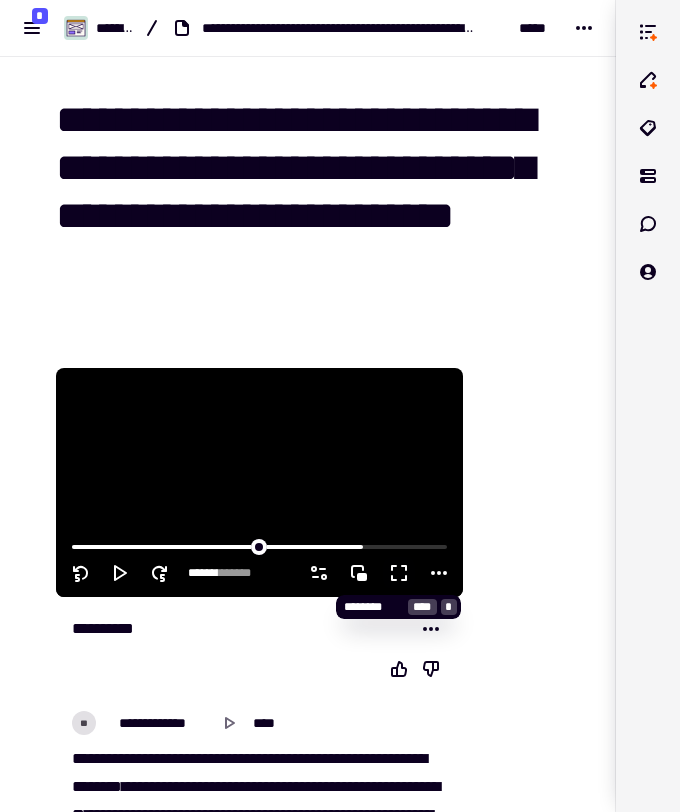 click 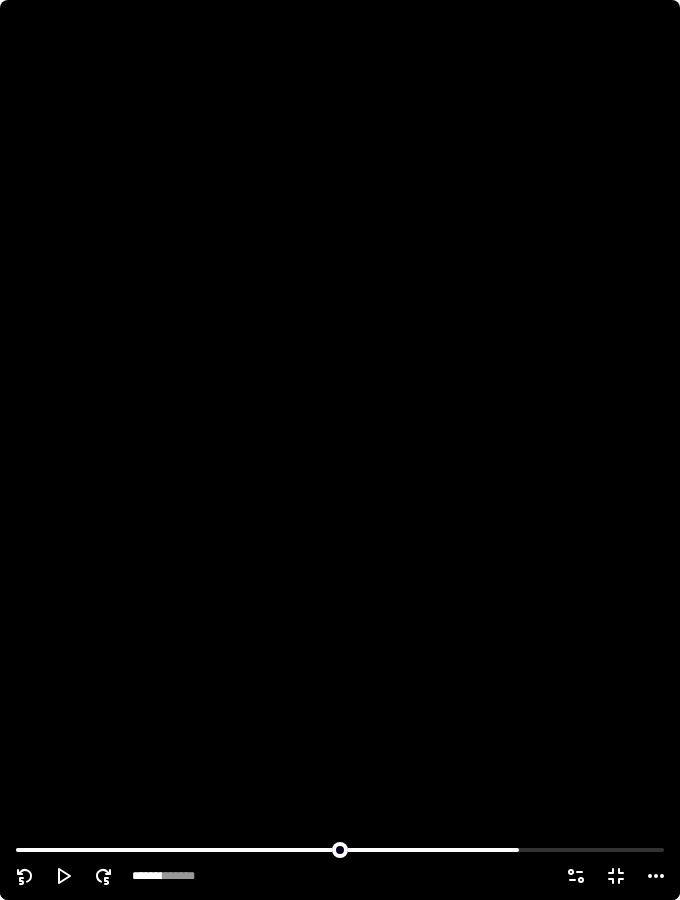 click 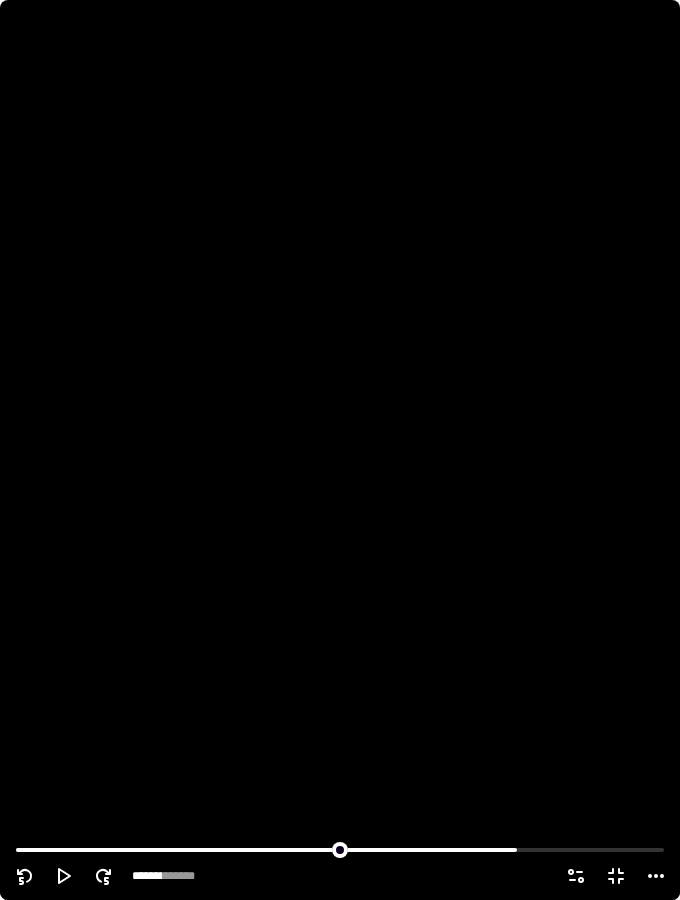 click 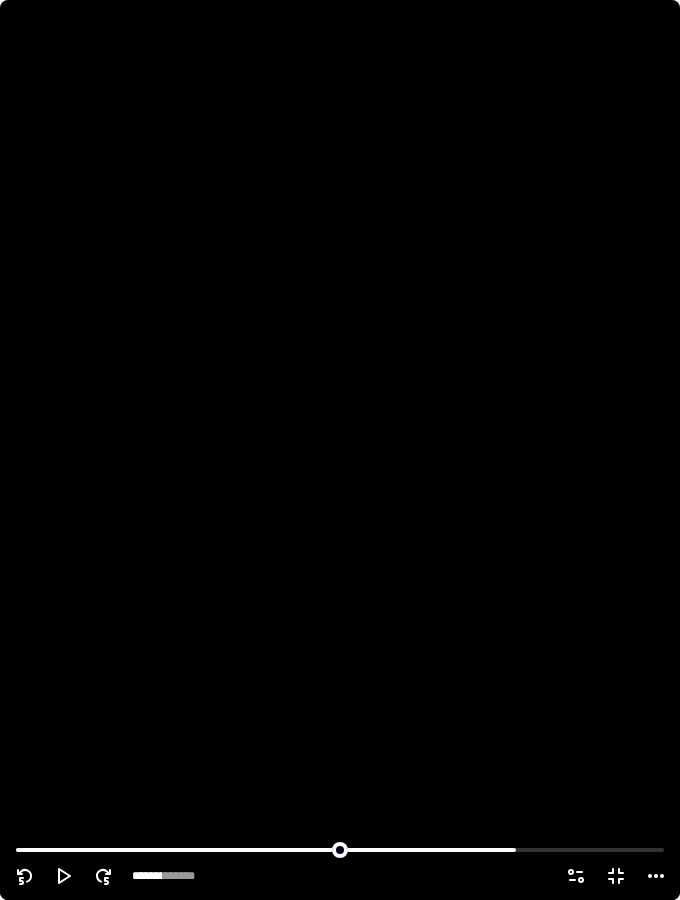 click at bounding box center (340, 450) 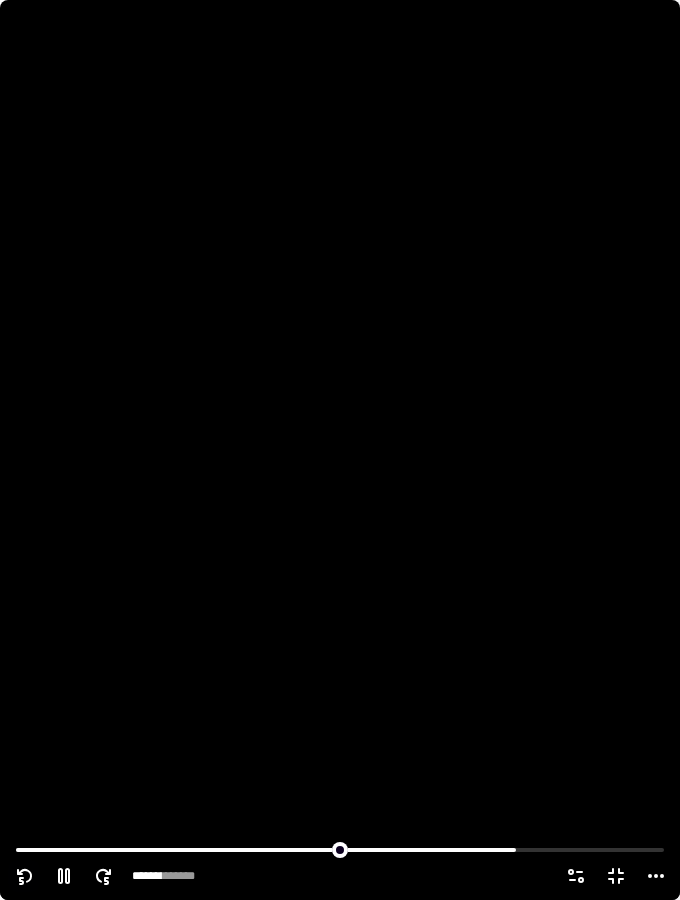 click 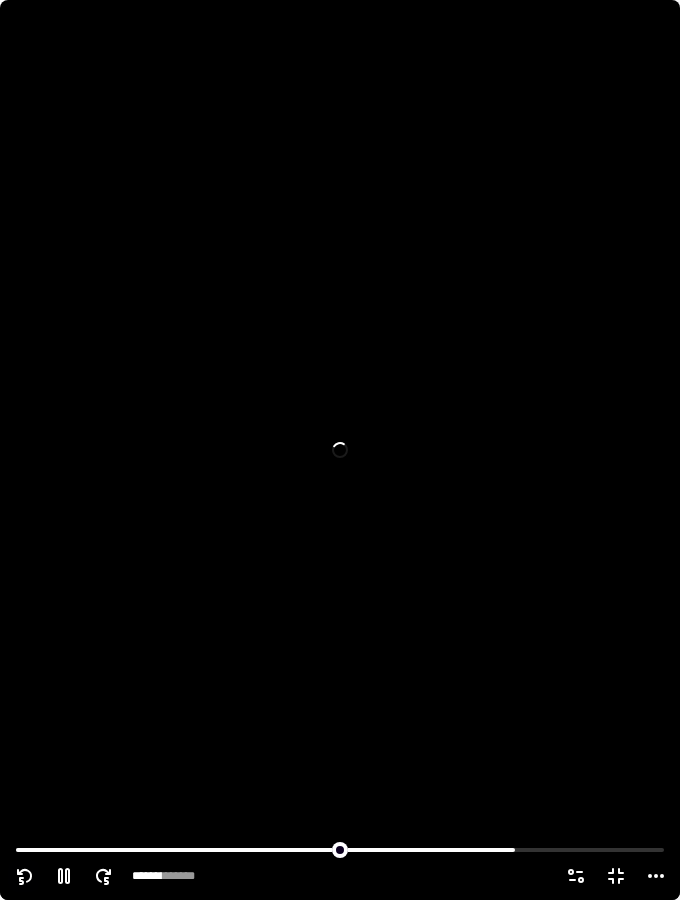 click 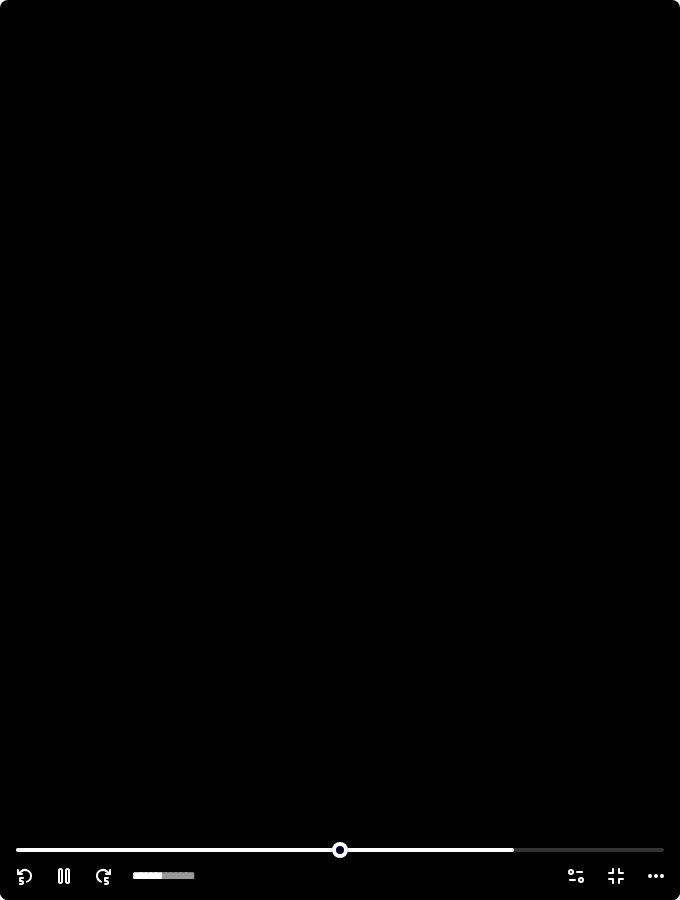 click 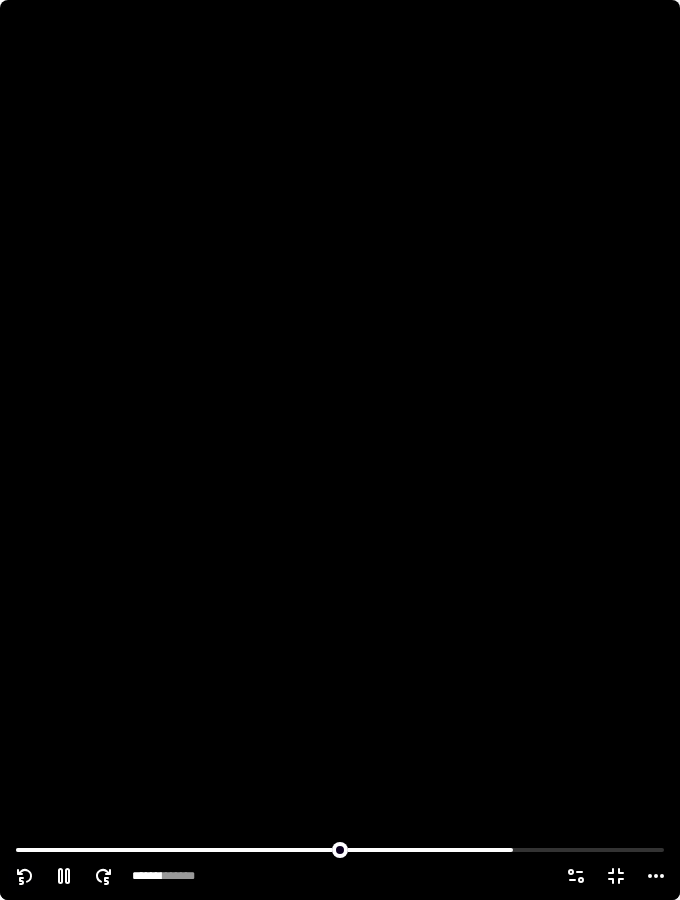 click 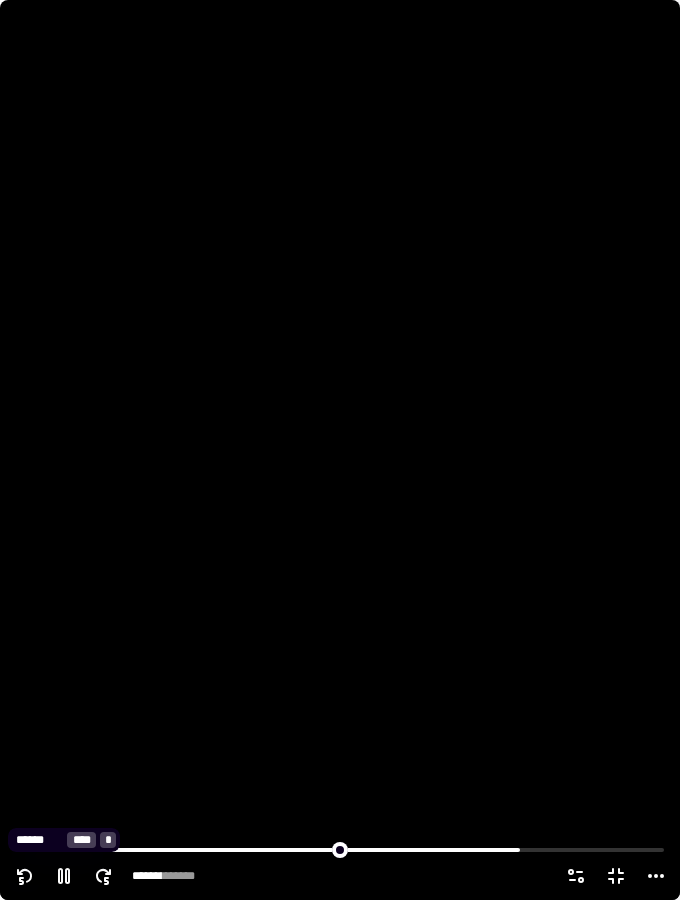 click 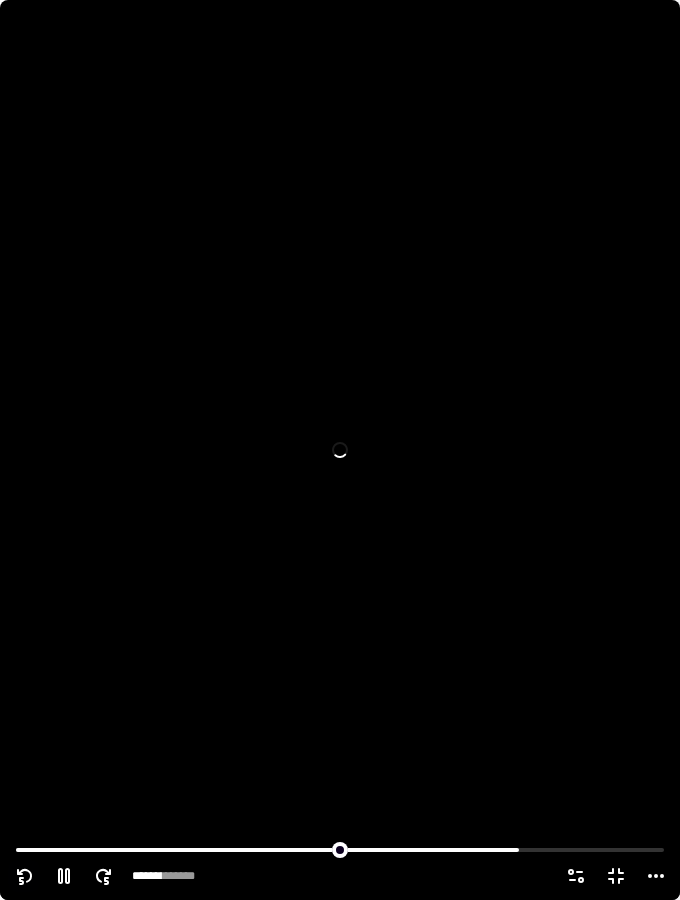 click 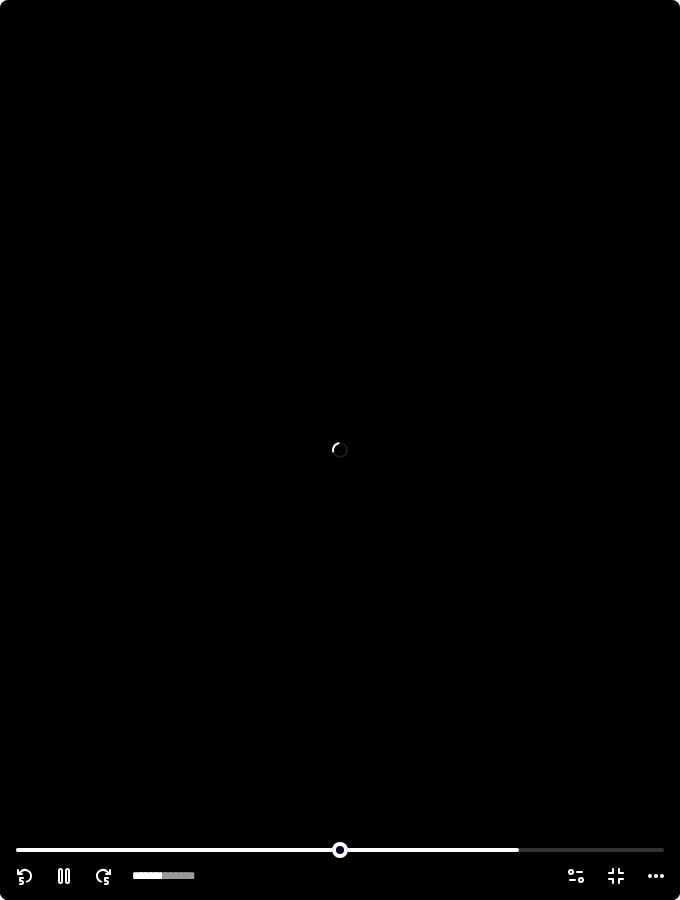 click 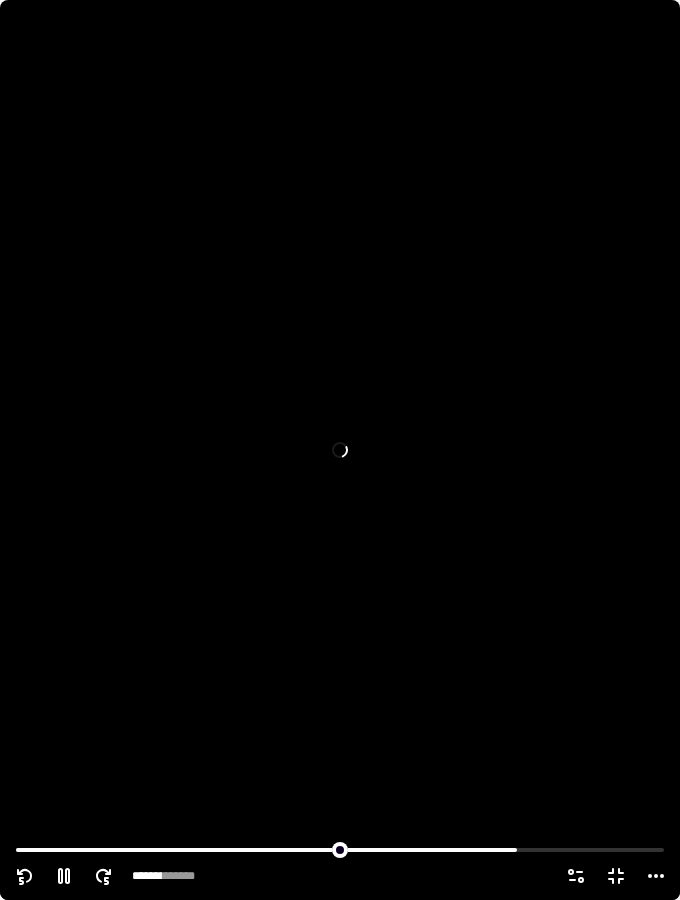 click 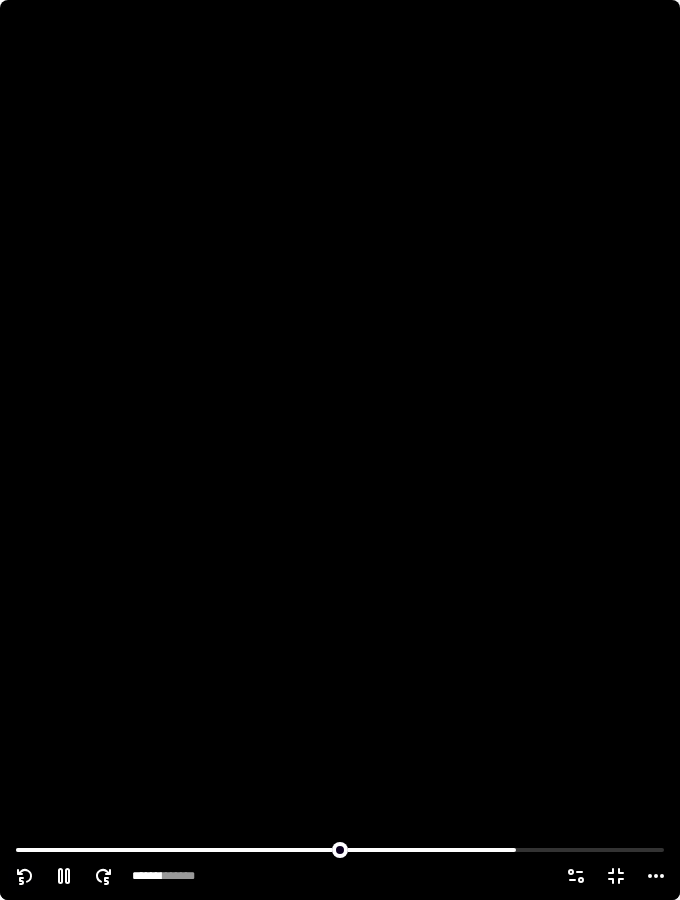 click 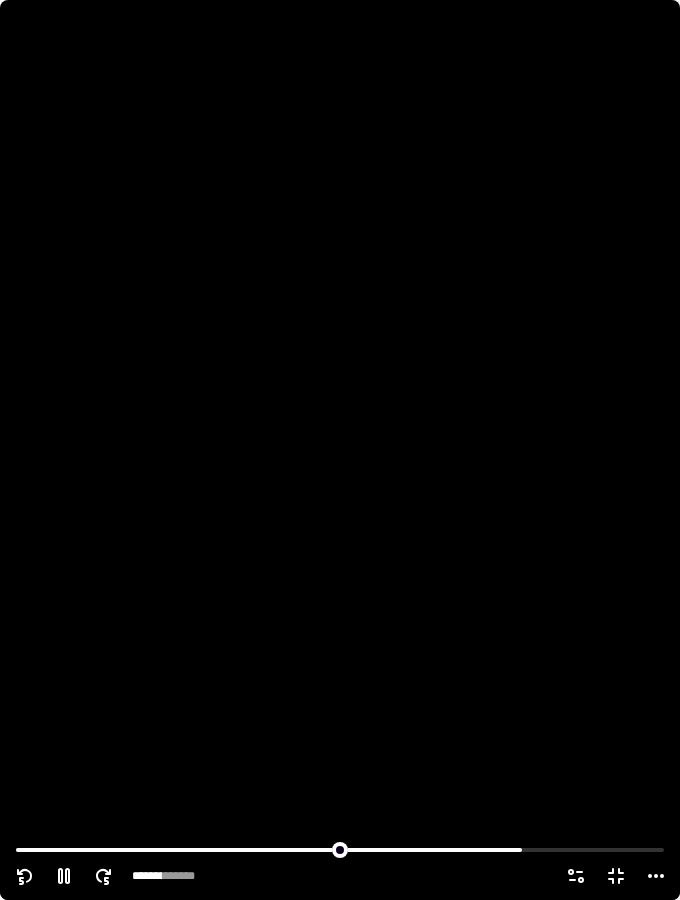 click at bounding box center [340, 450] 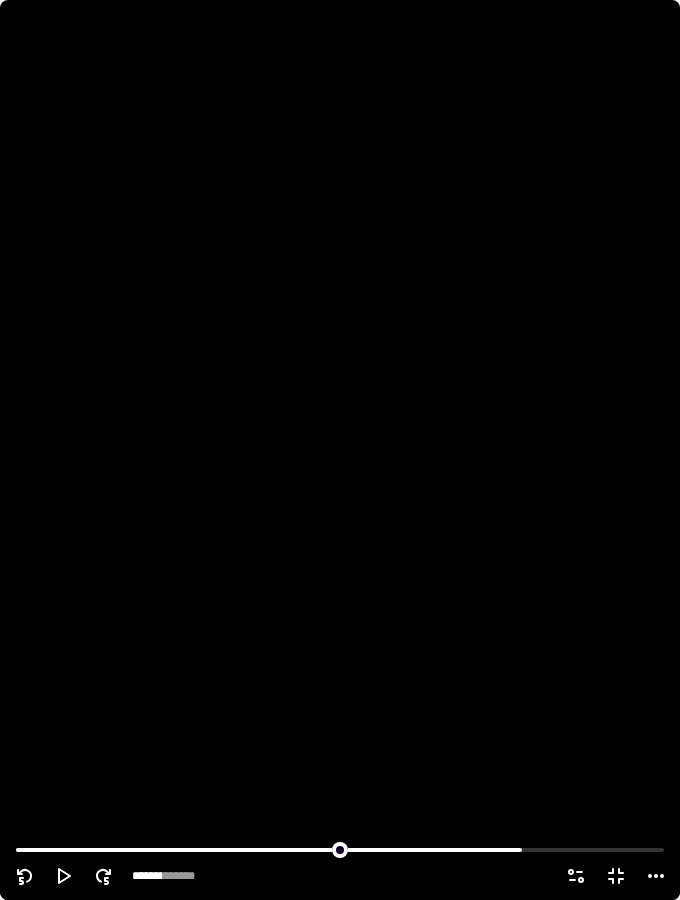 type on "*******" 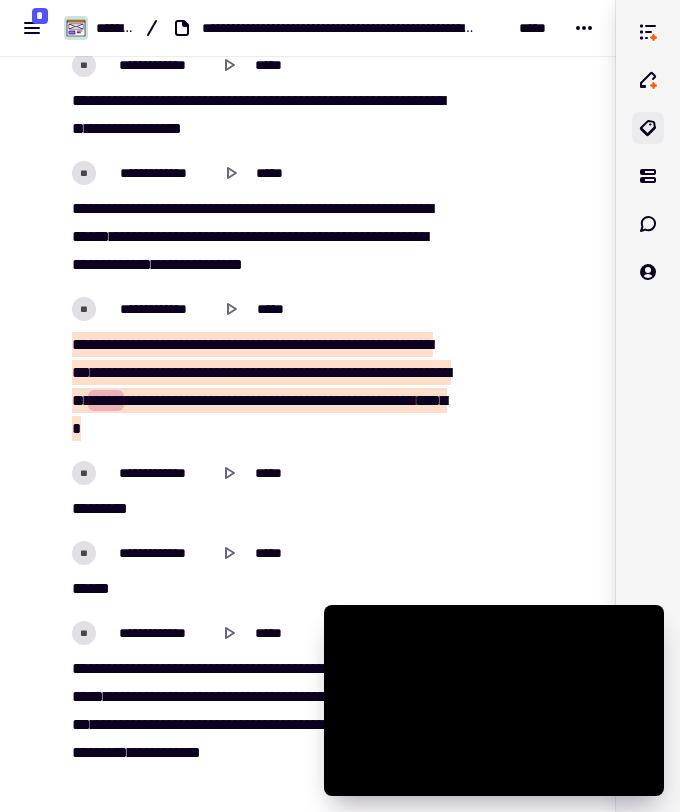 scroll, scrollTop: 29088, scrollLeft: 0, axis: vertical 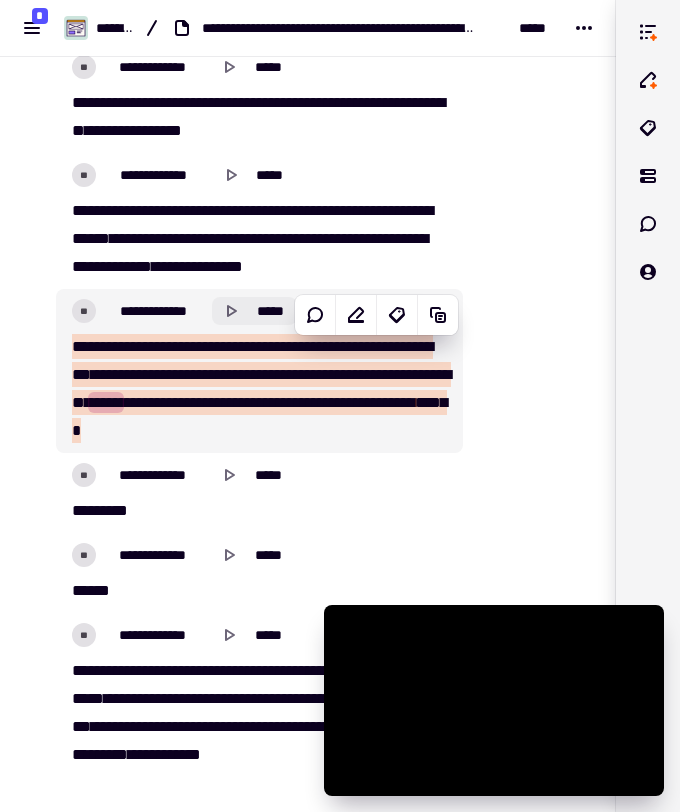 click 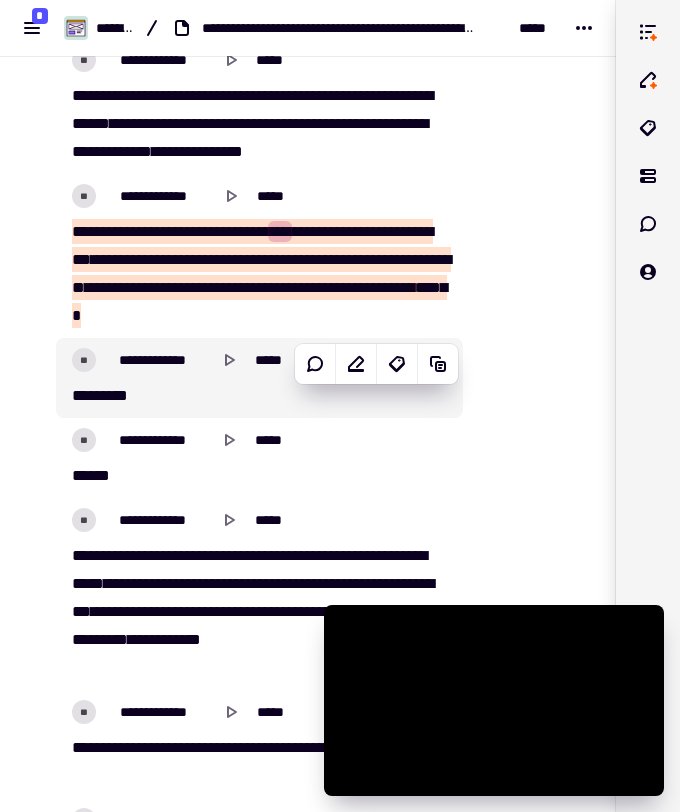 scroll, scrollTop: 29205, scrollLeft: 0, axis: vertical 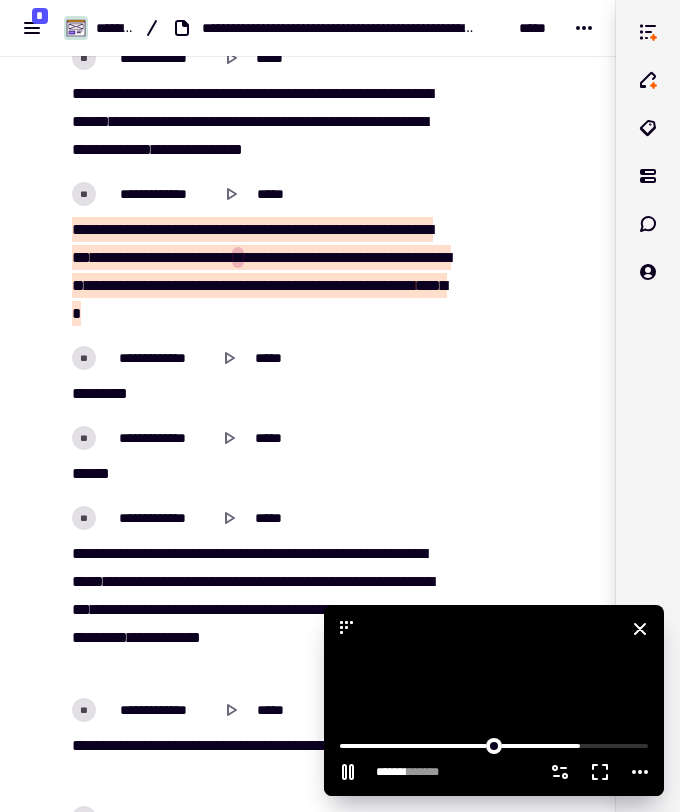 click at bounding box center [494, 700] 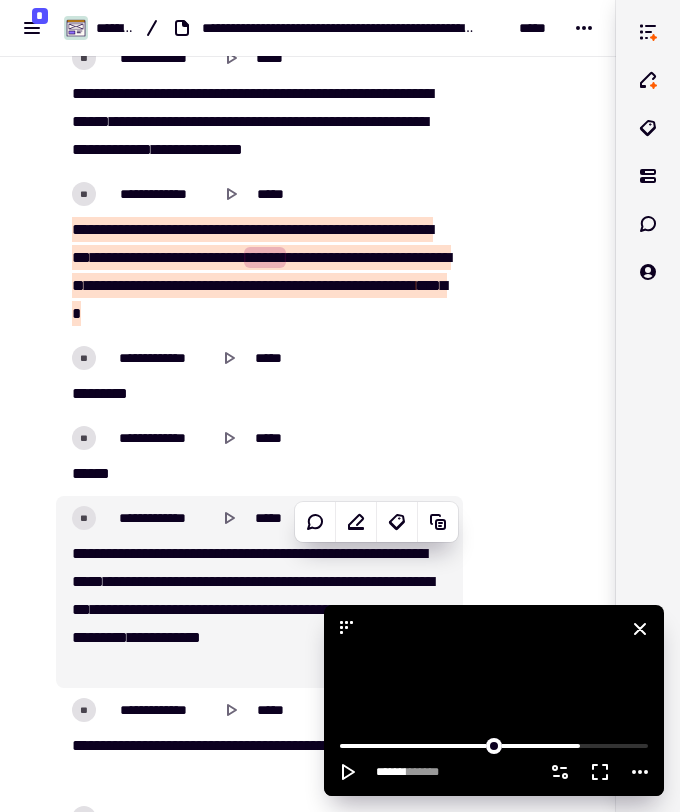 click at bounding box center (494, 700) 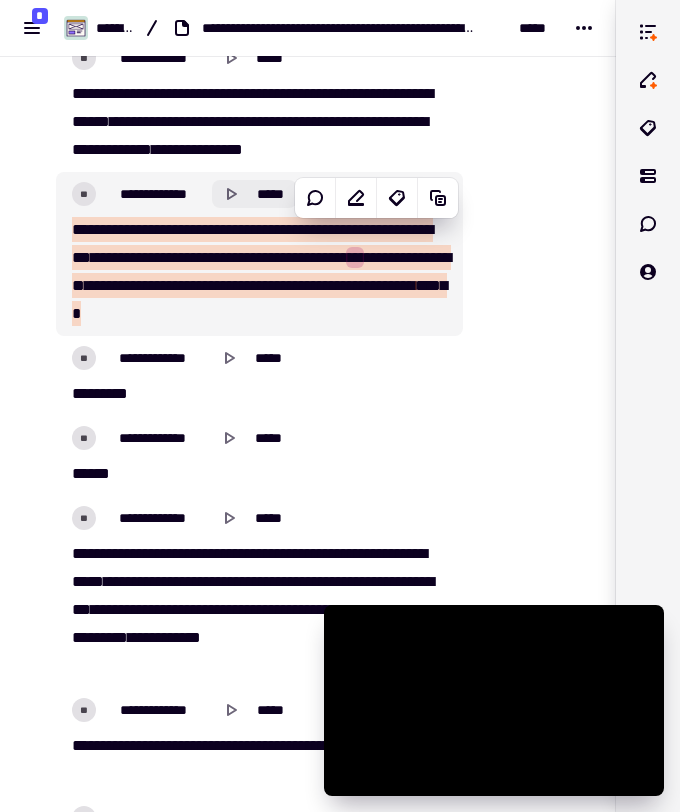 click 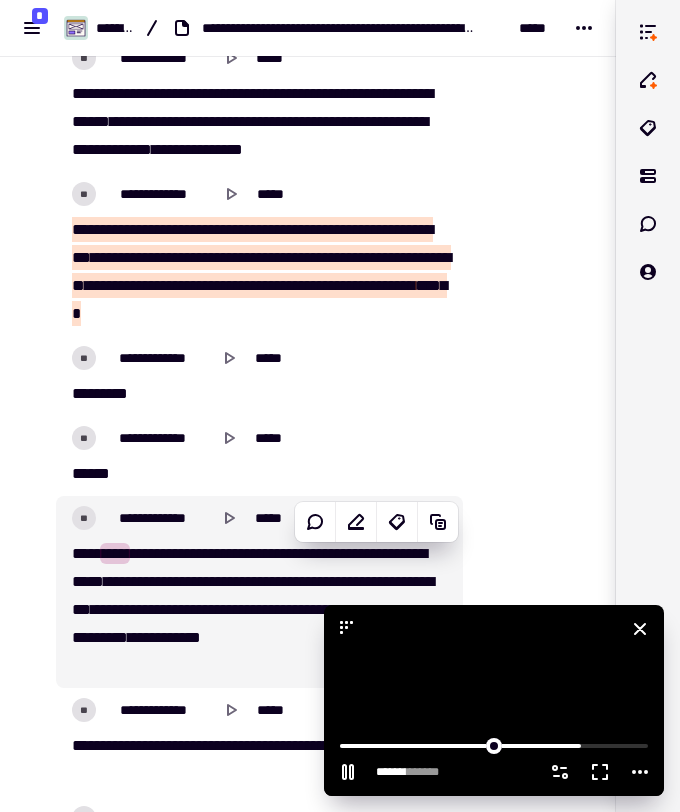 click at bounding box center [494, 700] 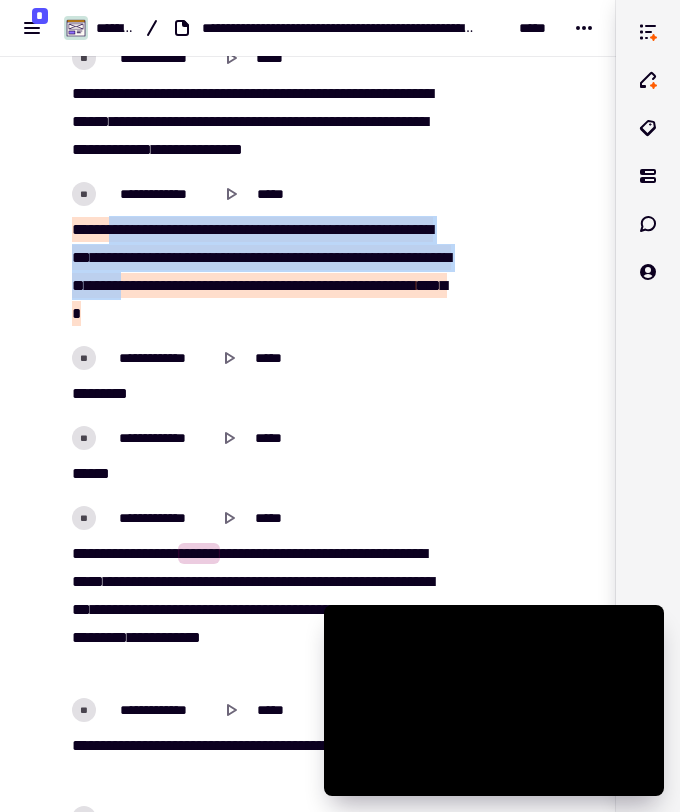 drag, startPoint x: 118, startPoint y: 226, endPoint x: 283, endPoint y: 295, distance: 178.8463 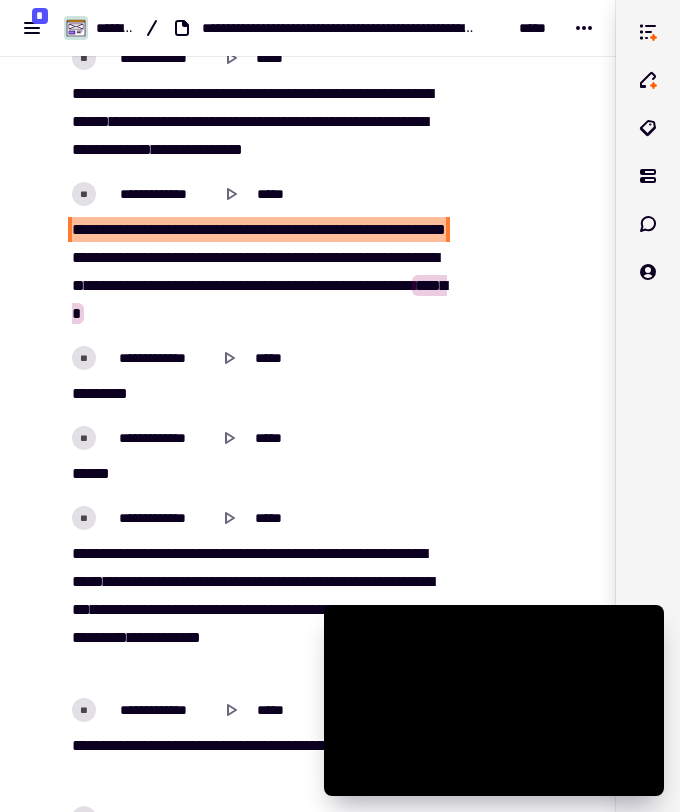drag, startPoint x: 314, startPoint y: 313, endPoint x: 162, endPoint y: 244, distance: 166.92813 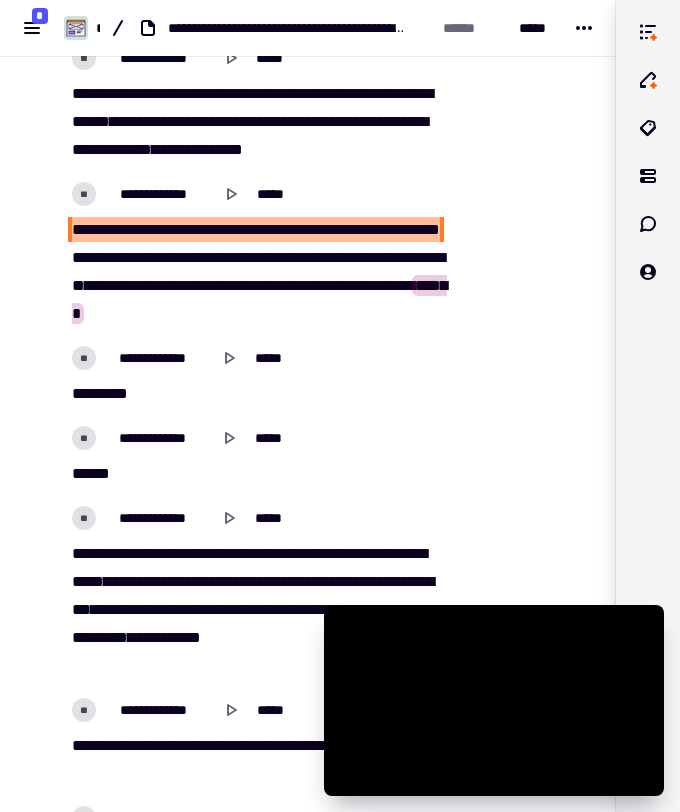 click on "****" at bounding box center [121, 229] 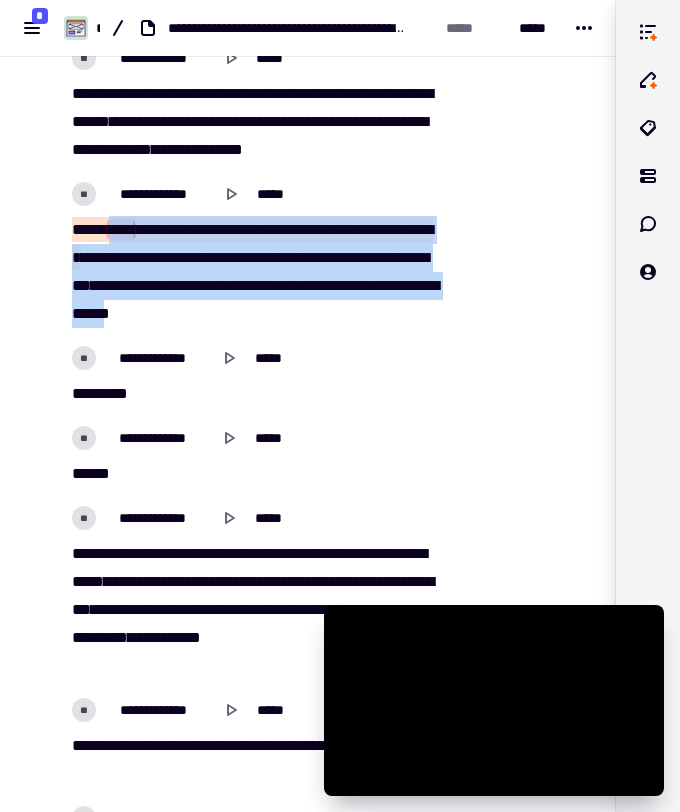 drag, startPoint x: 117, startPoint y: 228, endPoint x: 288, endPoint y: 312, distance: 190.51772 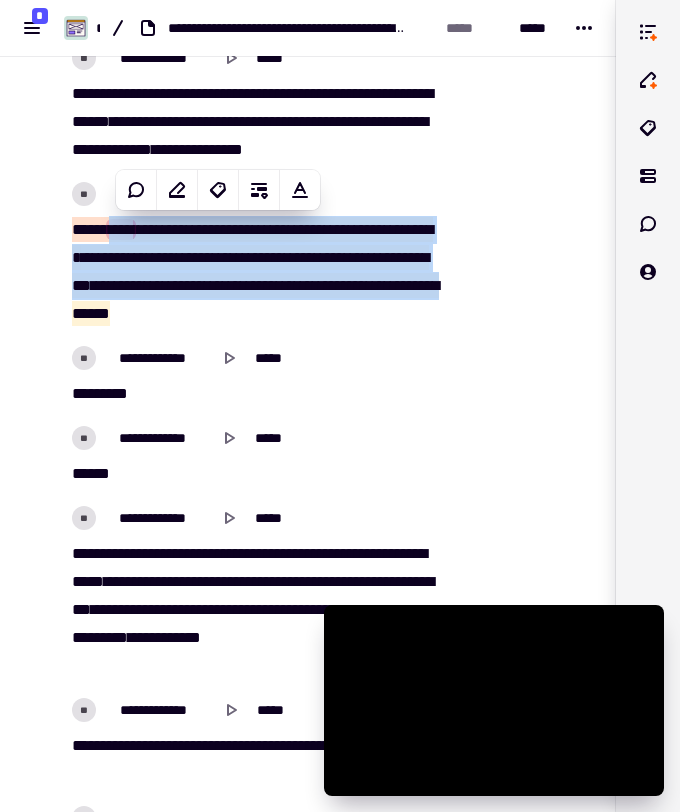copy on "**********" 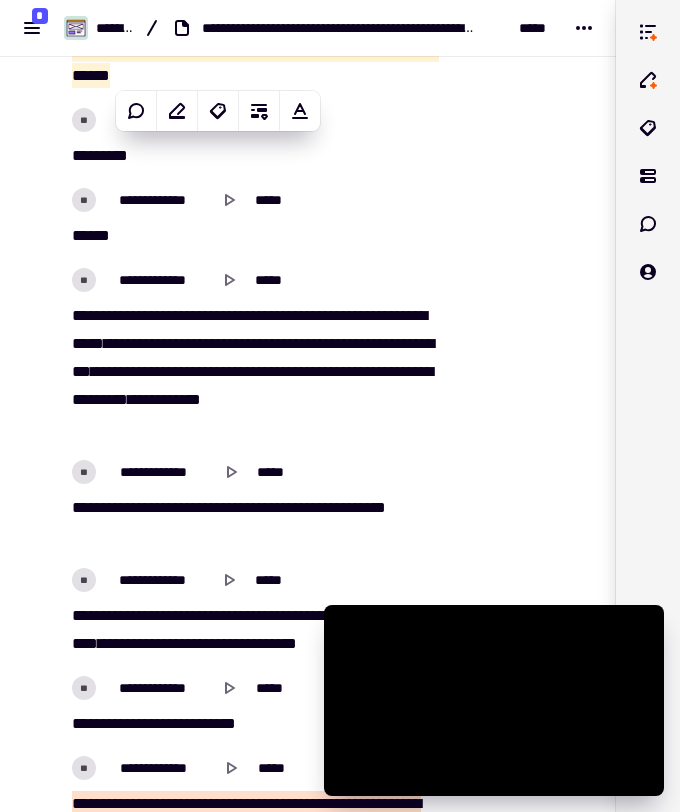 scroll, scrollTop: 29445, scrollLeft: 0, axis: vertical 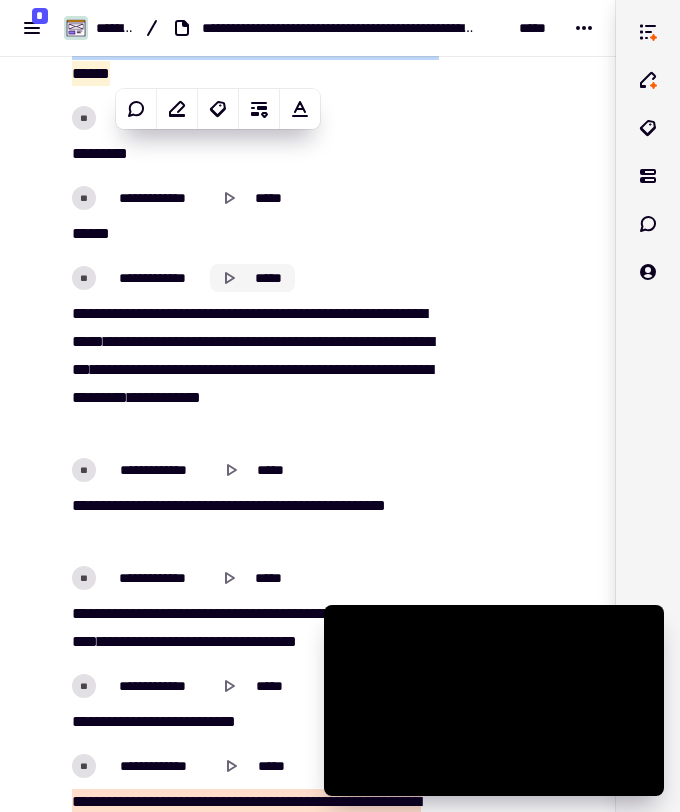 click 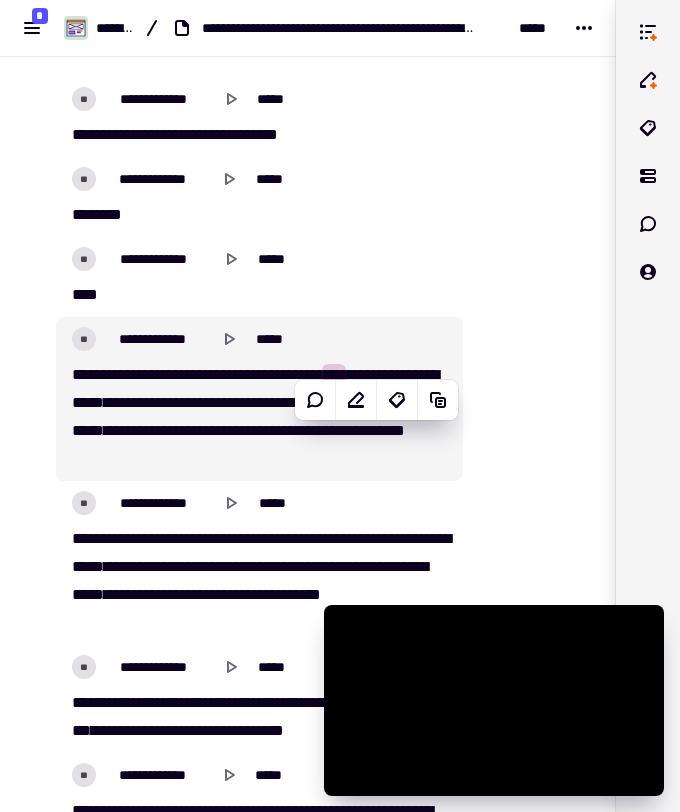 scroll, scrollTop: 31345, scrollLeft: 0, axis: vertical 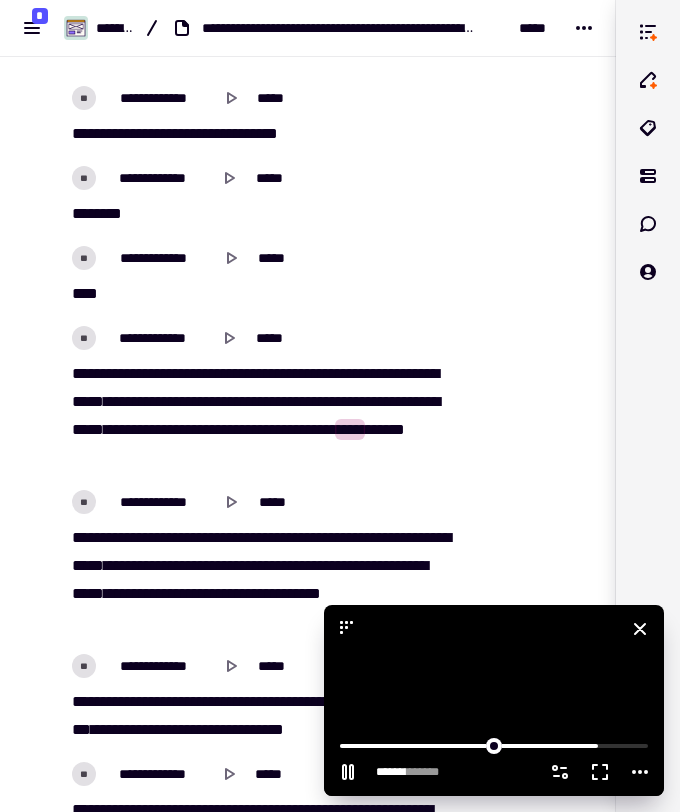 click at bounding box center (494, 700) 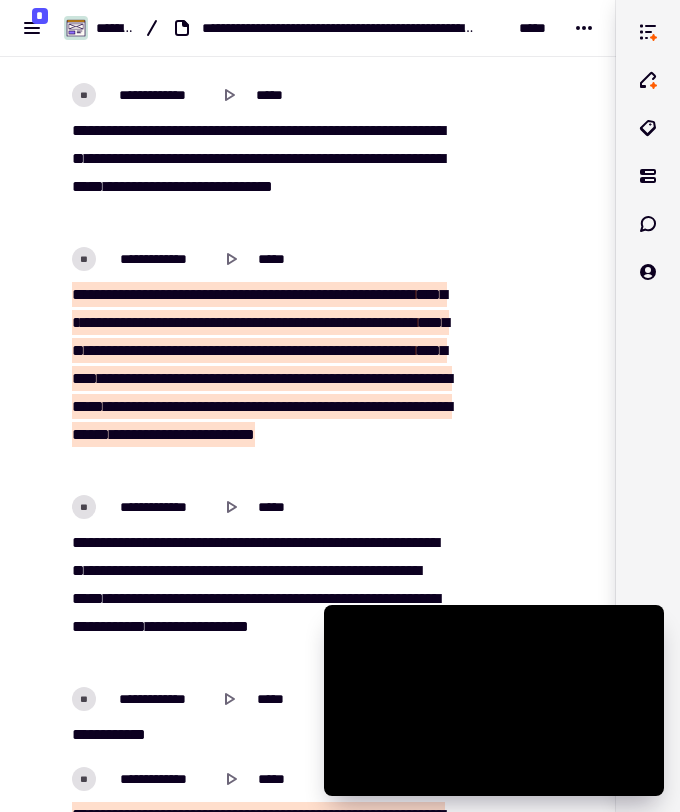 scroll, scrollTop: 30446, scrollLeft: 0, axis: vertical 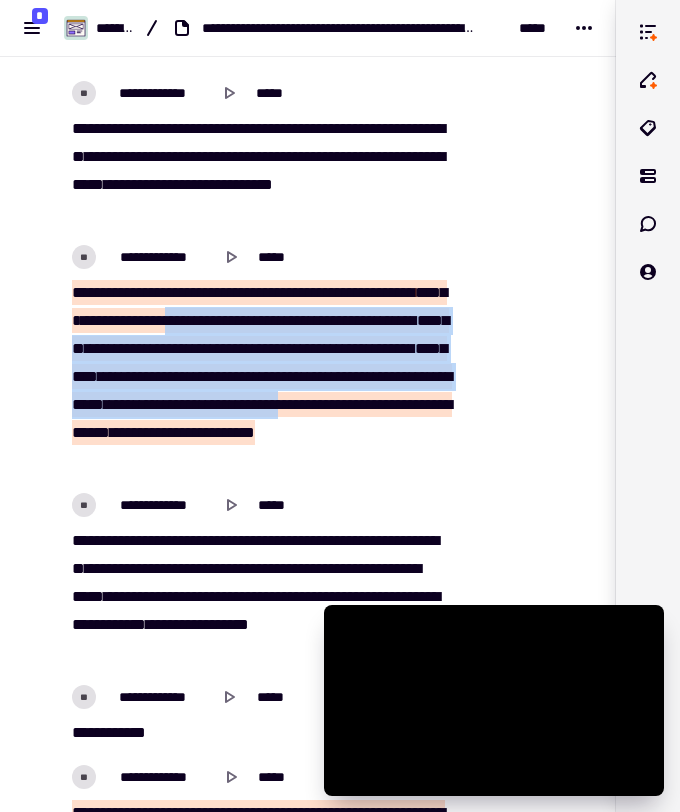 drag, startPoint x: 352, startPoint y: 341, endPoint x: 345, endPoint y: 438, distance: 97.25225 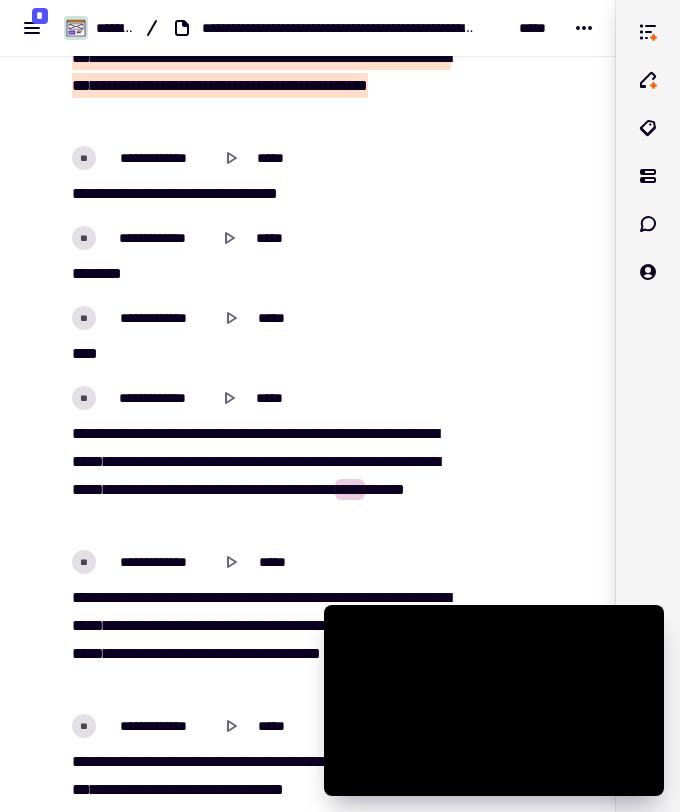 scroll, scrollTop: 31348, scrollLeft: 0, axis: vertical 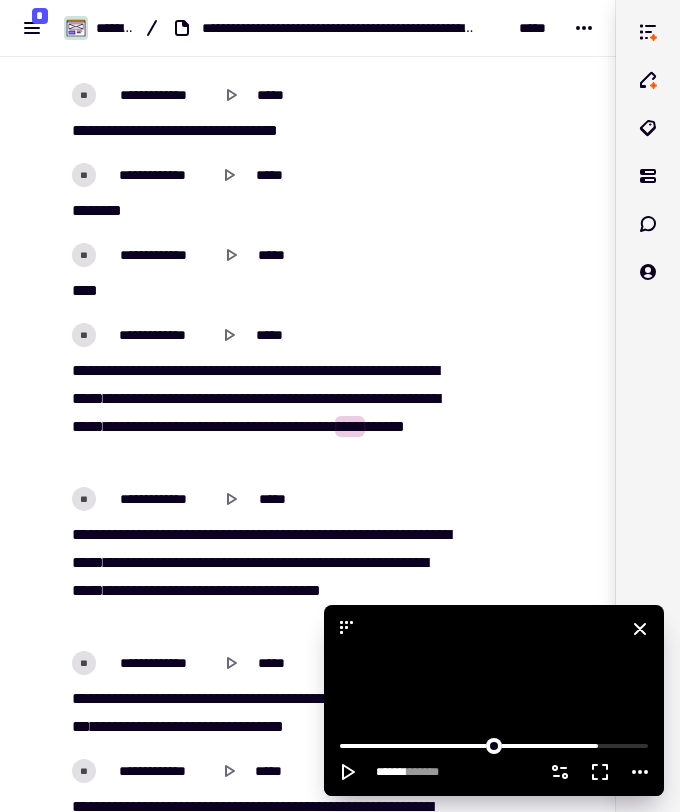 click at bounding box center [494, 700] 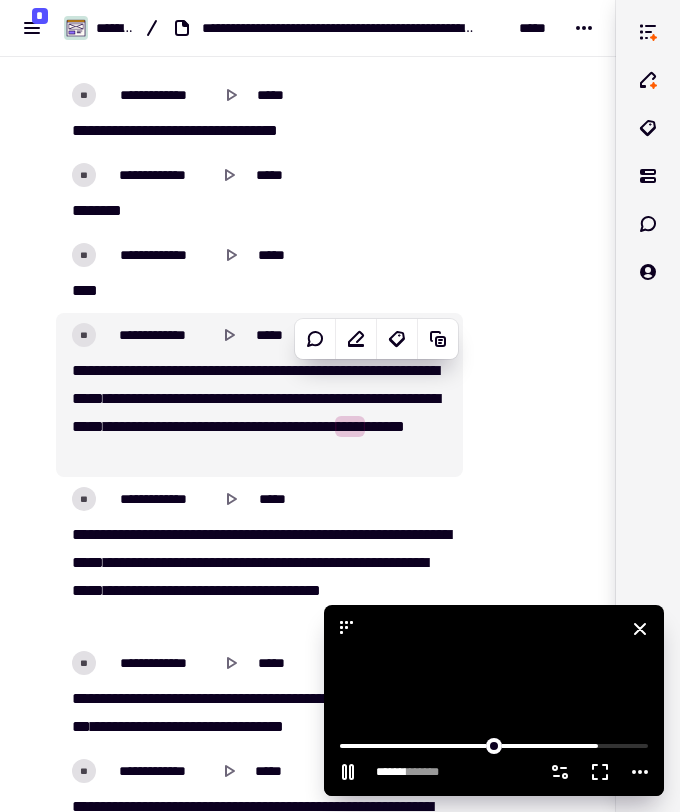click at bounding box center [494, 700] 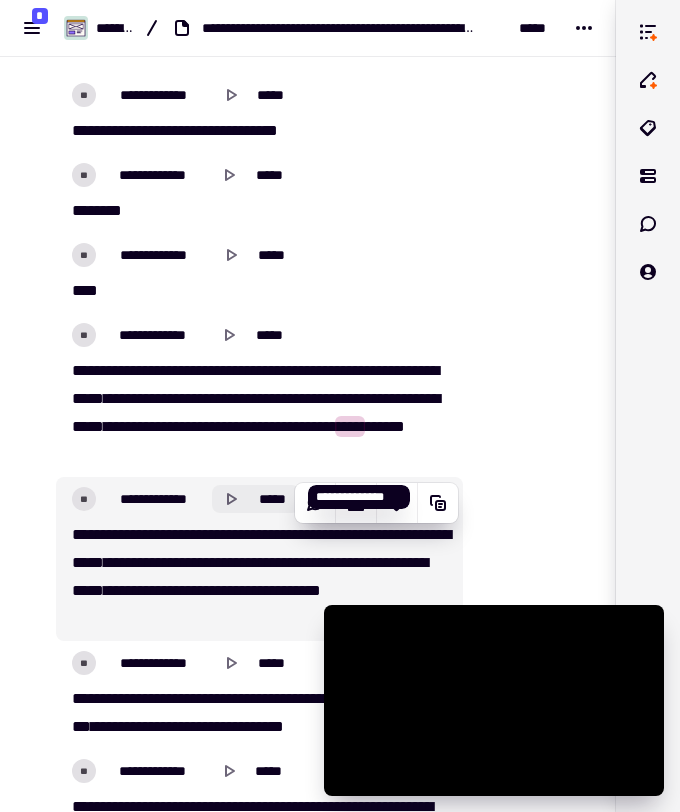 click on "*****" 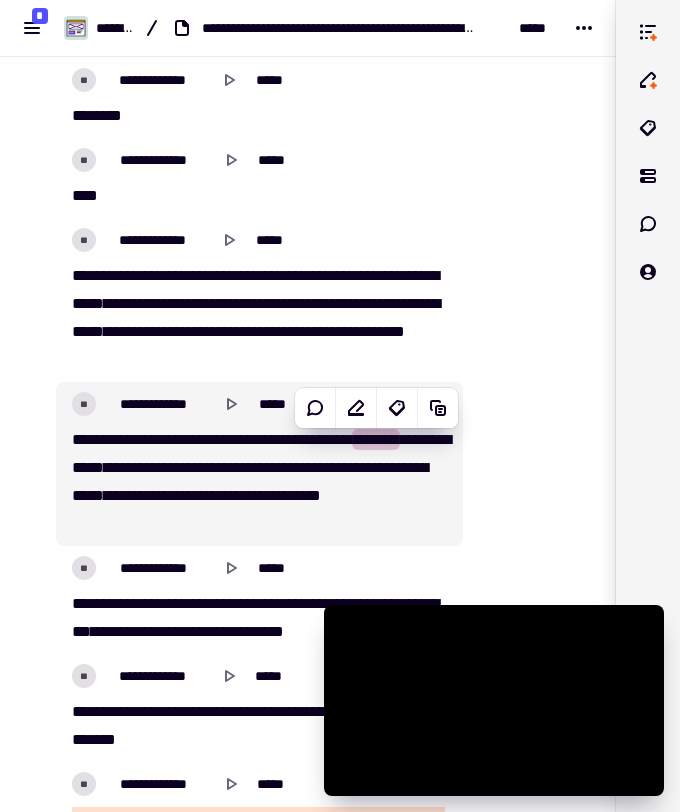 scroll, scrollTop: 31454, scrollLeft: 0, axis: vertical 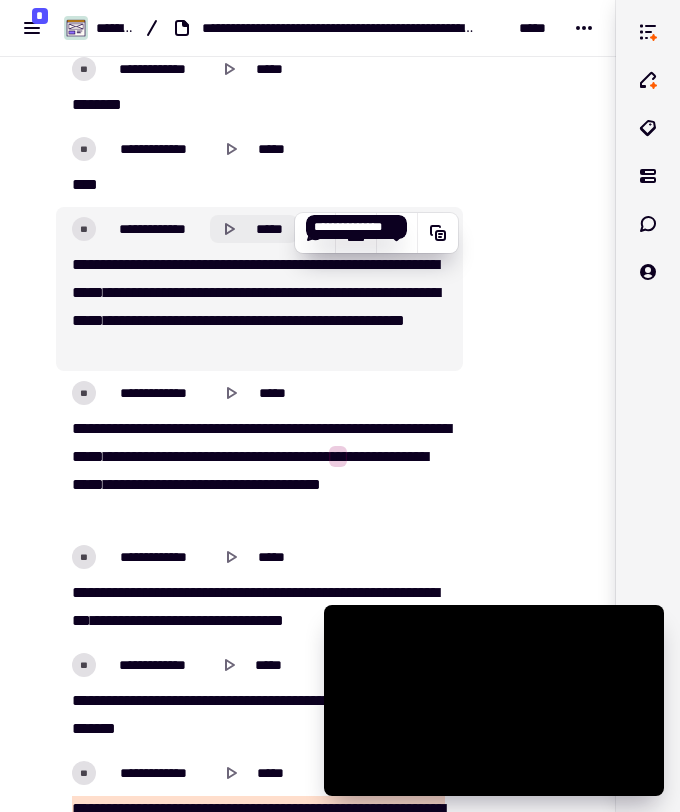 click 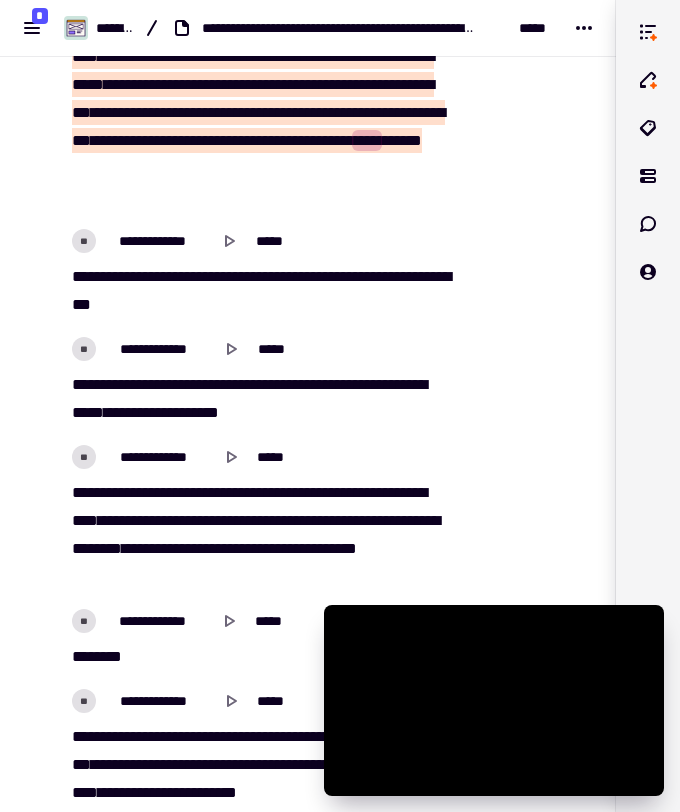 scroll, scrollTop: 33666, scrollLeft: 0, axis: vertical 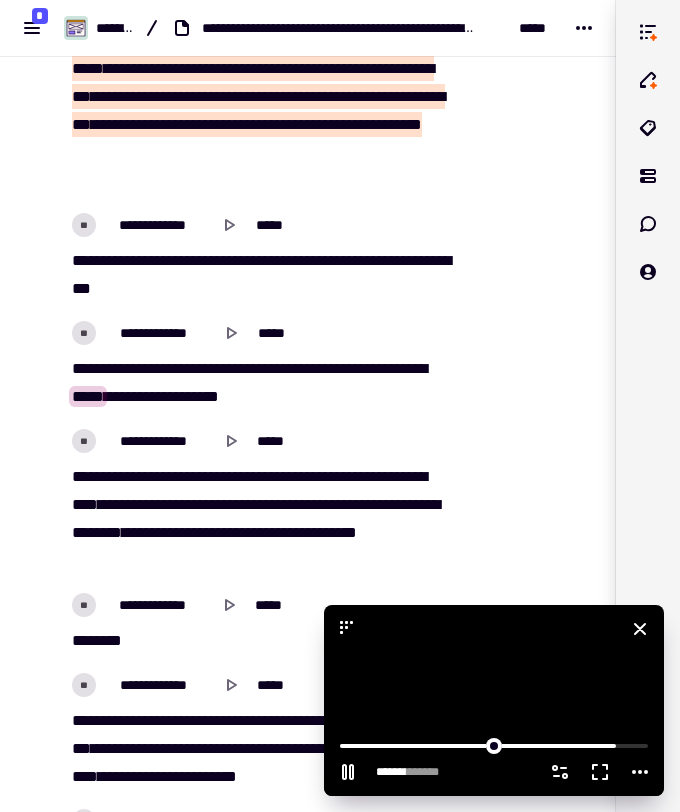 click at bounding box center (494, 700) 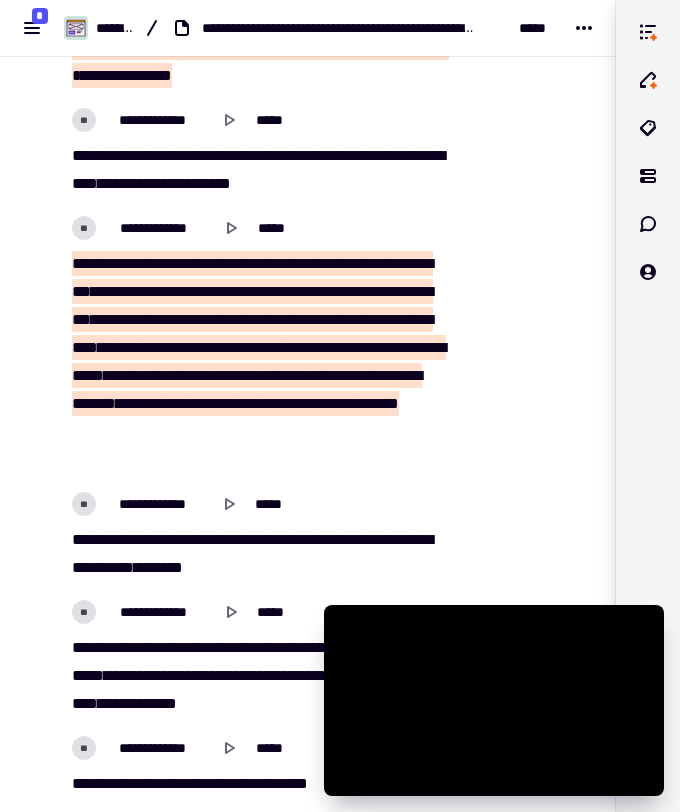 scroll, scrollTop: 32236, scrollLeft: 0, axis: vertical 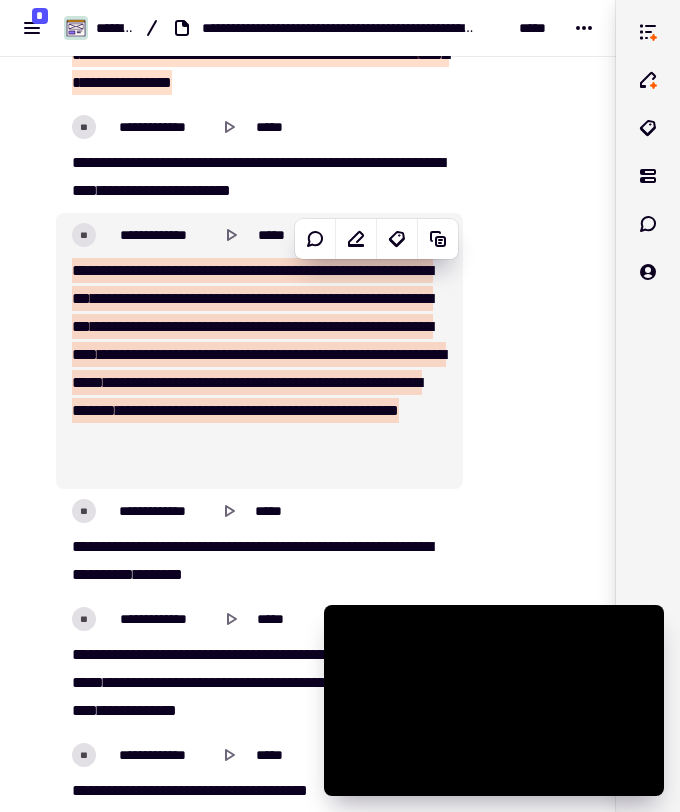 click on "****" at bounding box center (187, 270) 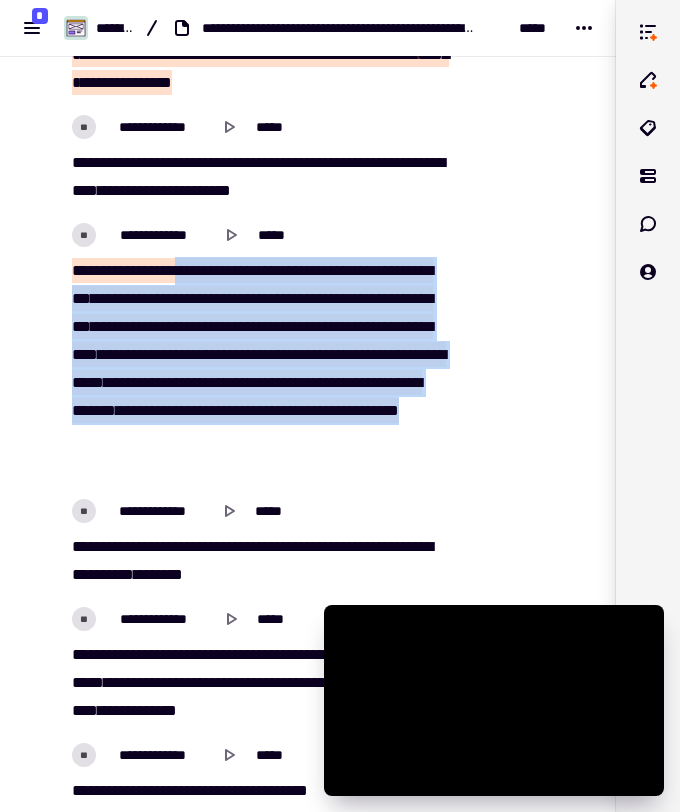 drag, startPoint x: 194, startPoint y: 266, endPoint x: 218, endPoint y: 458, distance: 193.49419 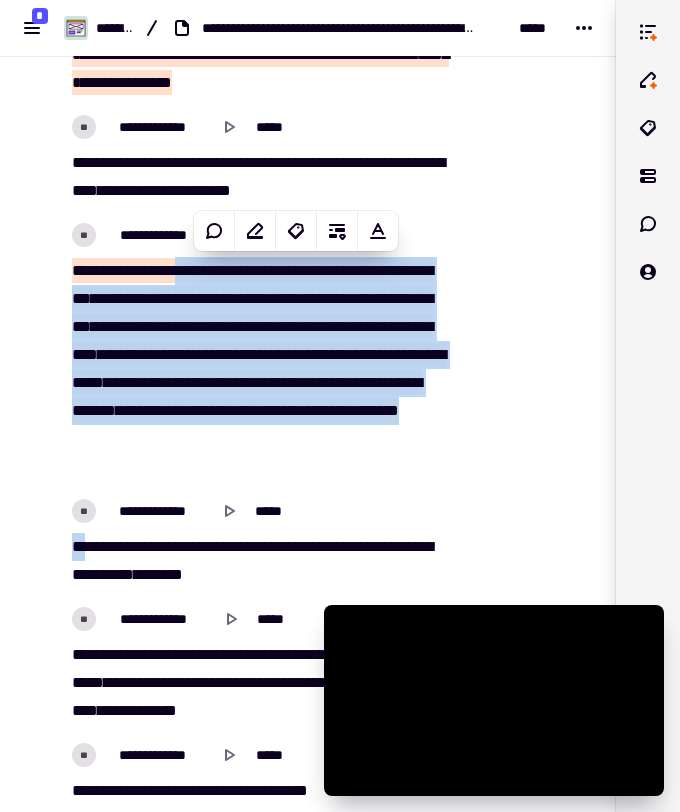 copy on "**********" 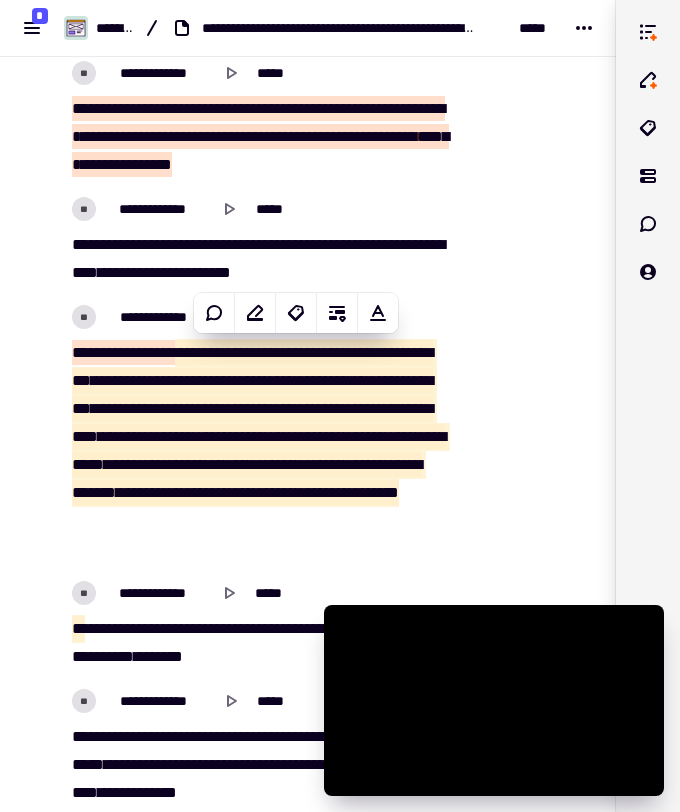 scroll, scrollTop: 32157, scrollLeft: 0, axis: vertical 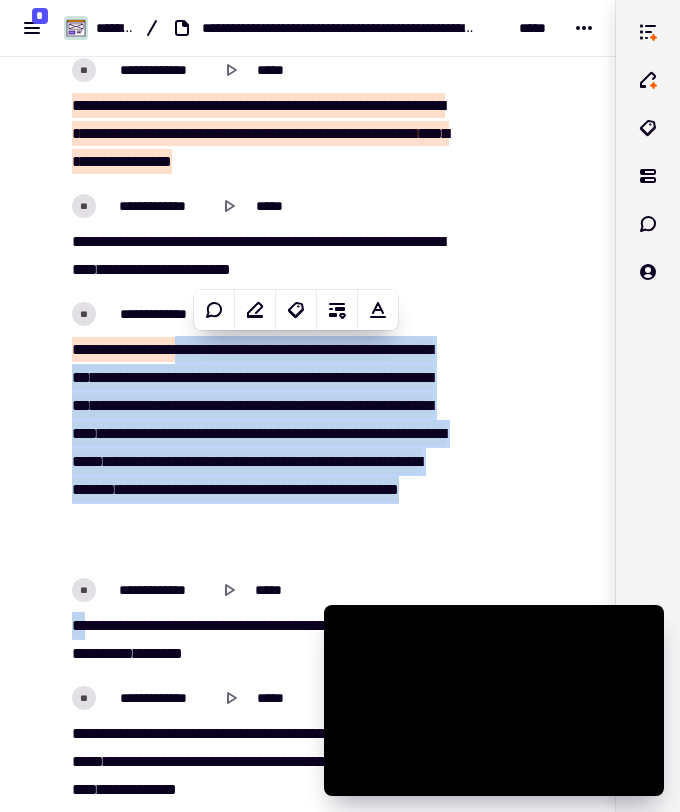 click on "**********" at bounding box center (247, -12651) 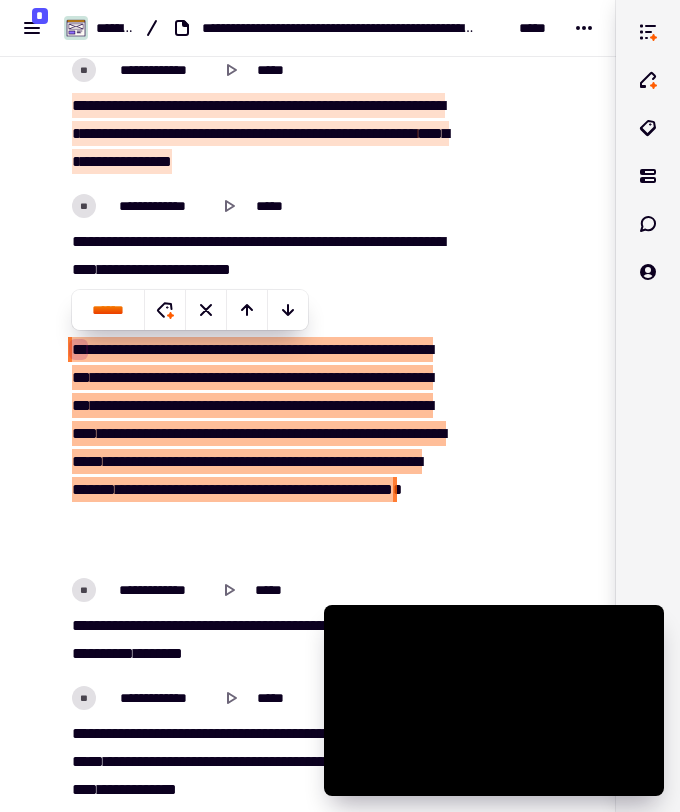 click at bounding box center (525, -12667) 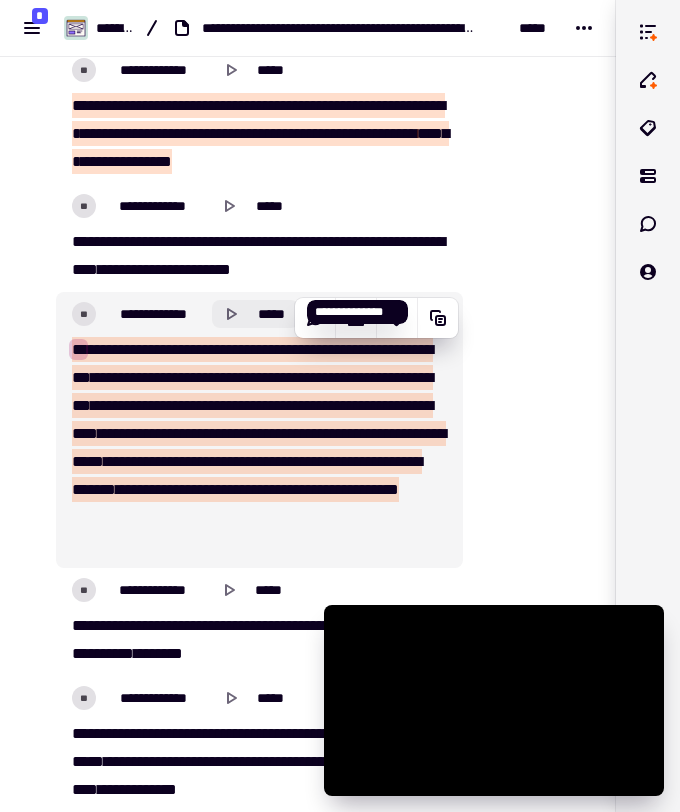 click 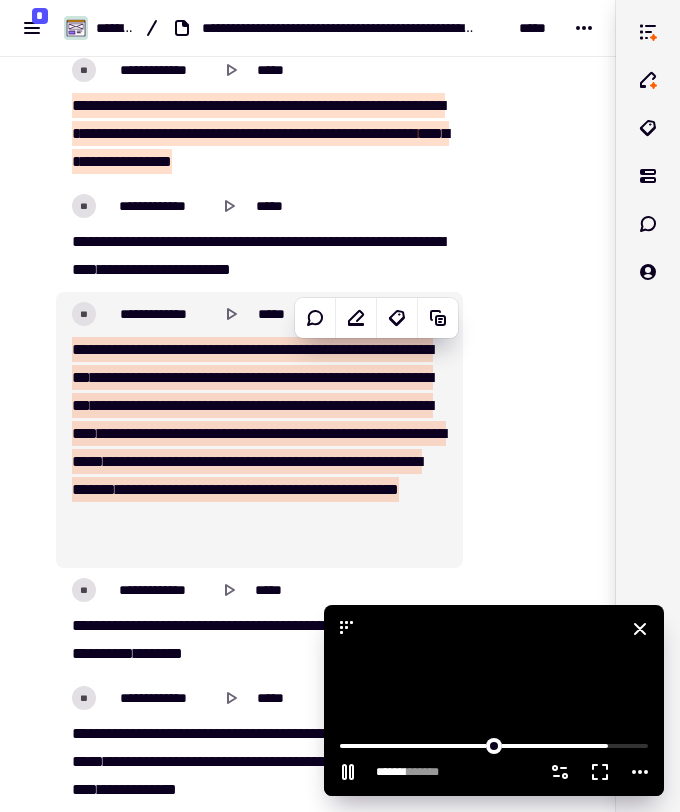 click at bounding box center [494, 700] 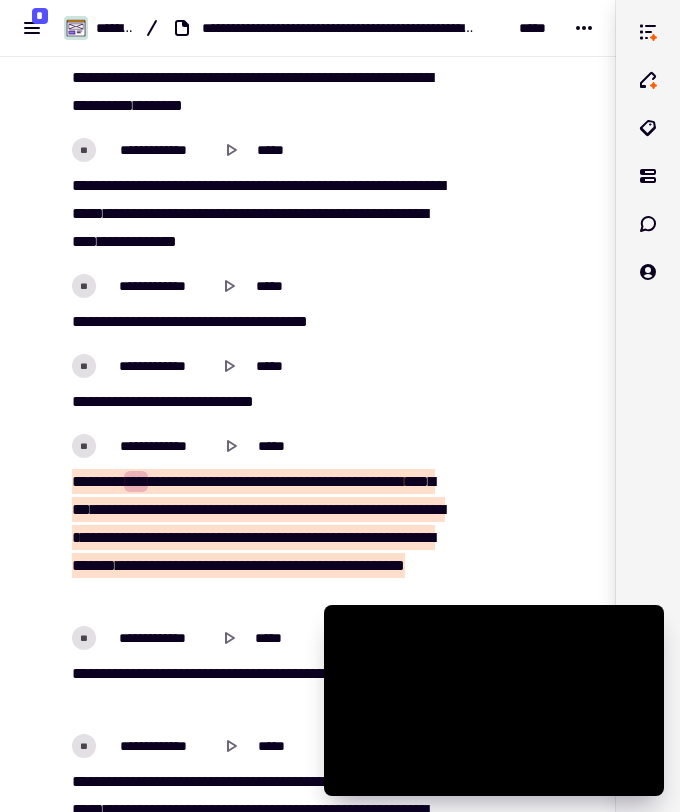 scroll, scrollTop: 32706, scrollLeft: 0, axis: vertical 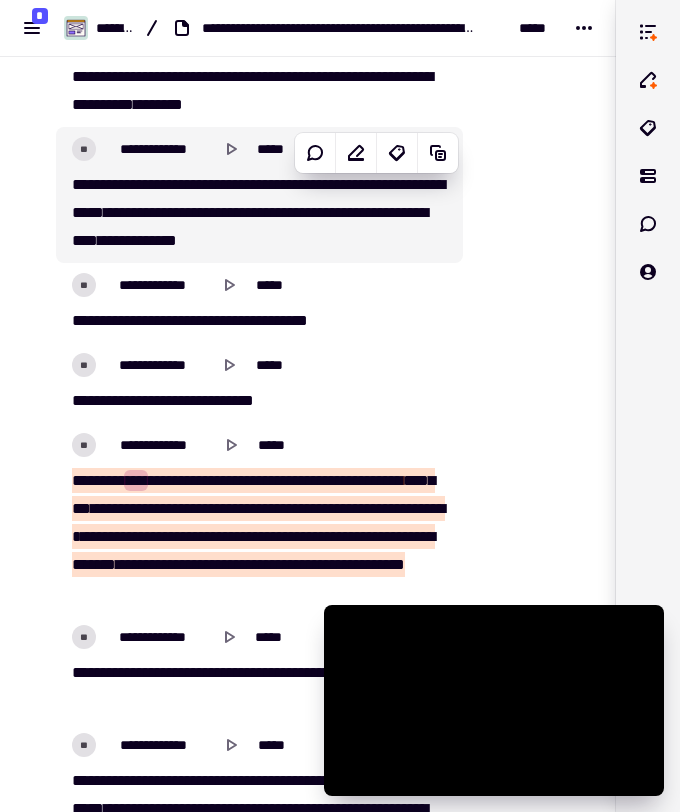 click on "****" at bounding box center [175, 184] 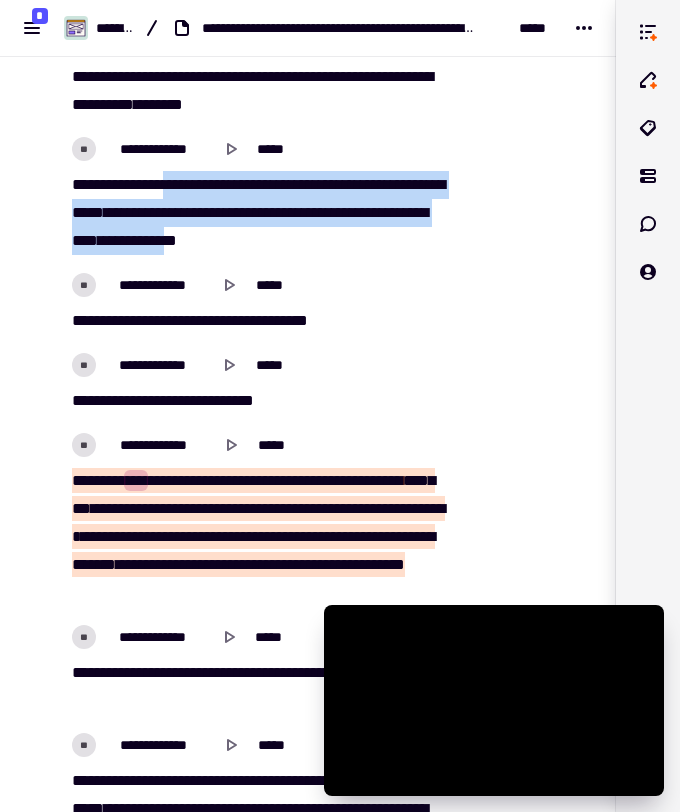 drag, startPoint x: 185, startPoint y: 182, endPoint x: 300, endPoint y: 239, distance: 128.35107 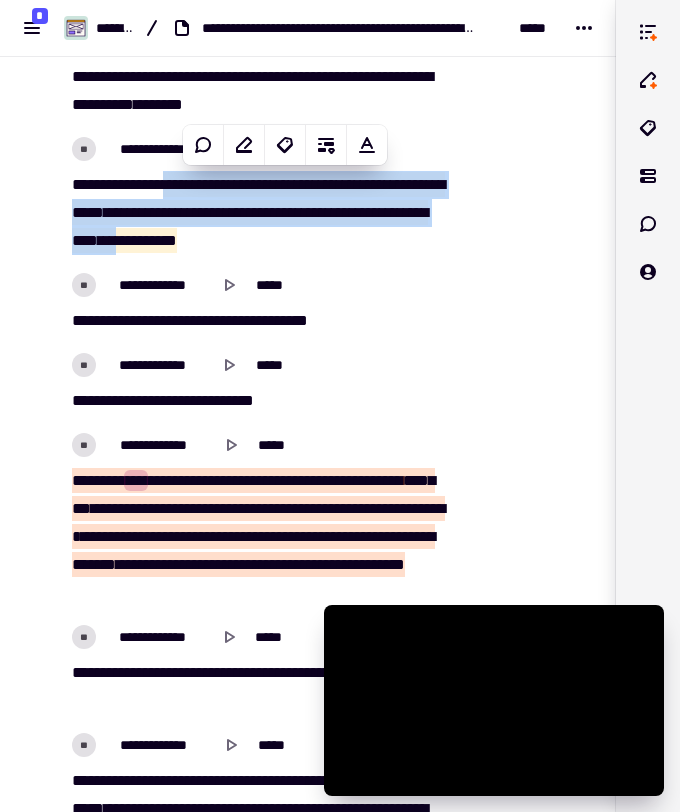 copy on "**********" 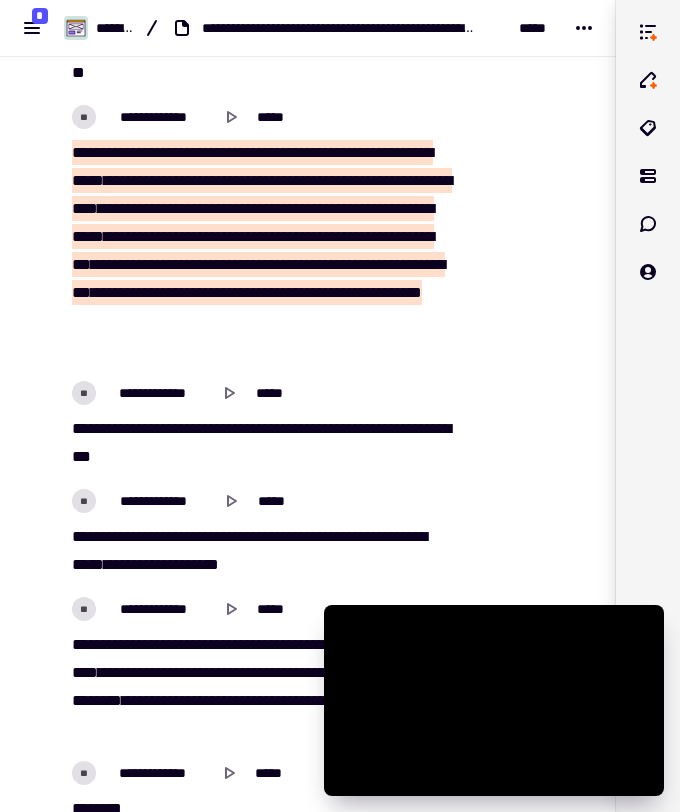 scroll, scrollTop: 33495, scrollLeft: 0, axis: vertical 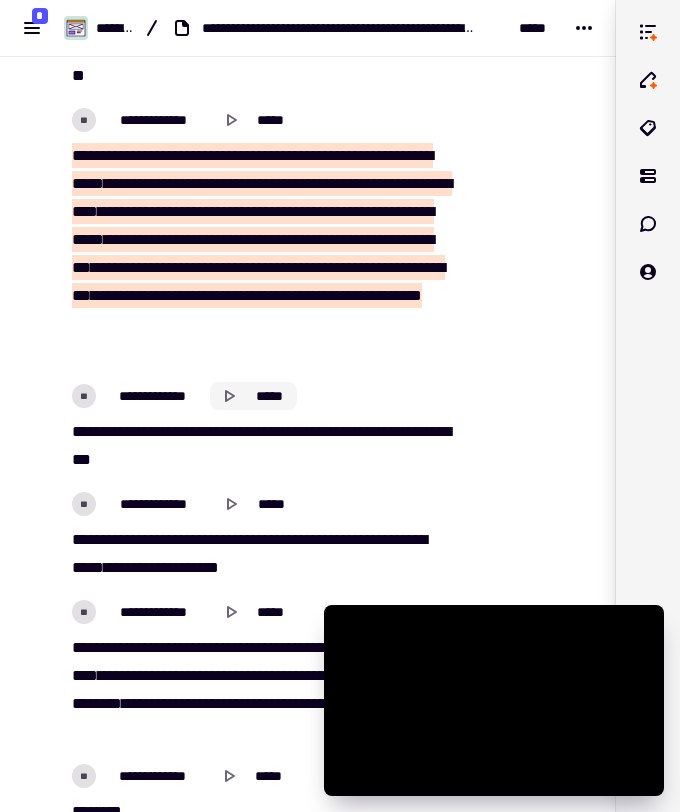 click 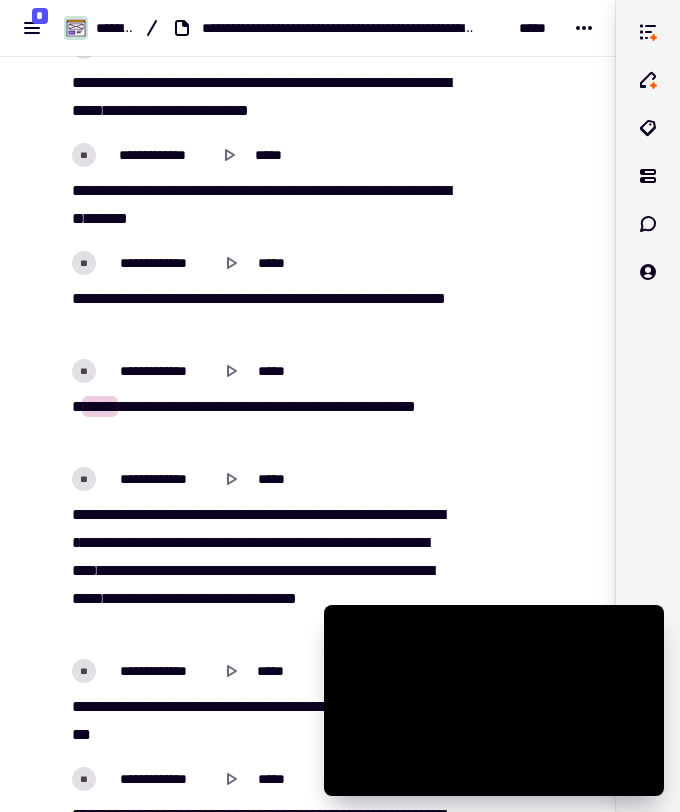 scroll, scrollTop: 34523, scrollLeft: 0, axis: vertical 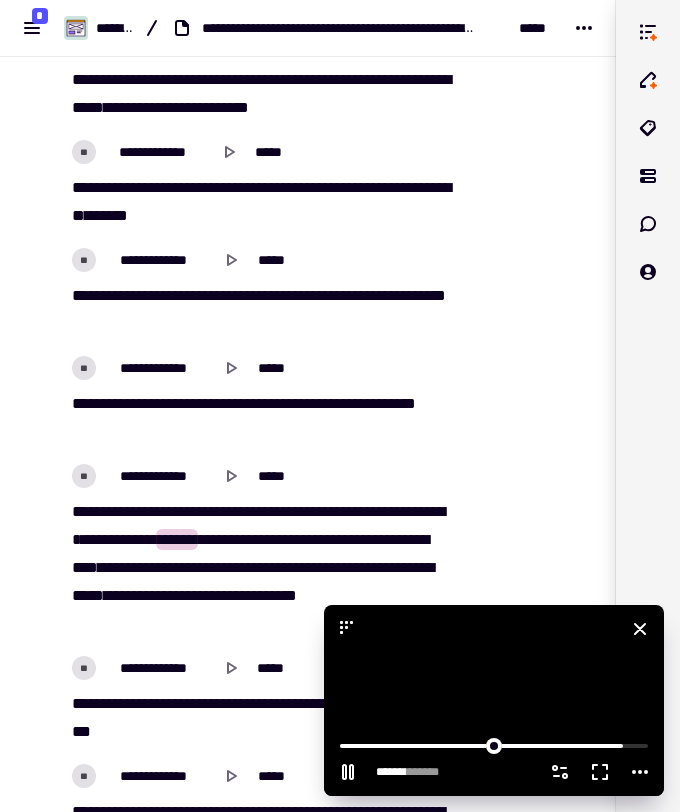click at bounding box center [494, 700] 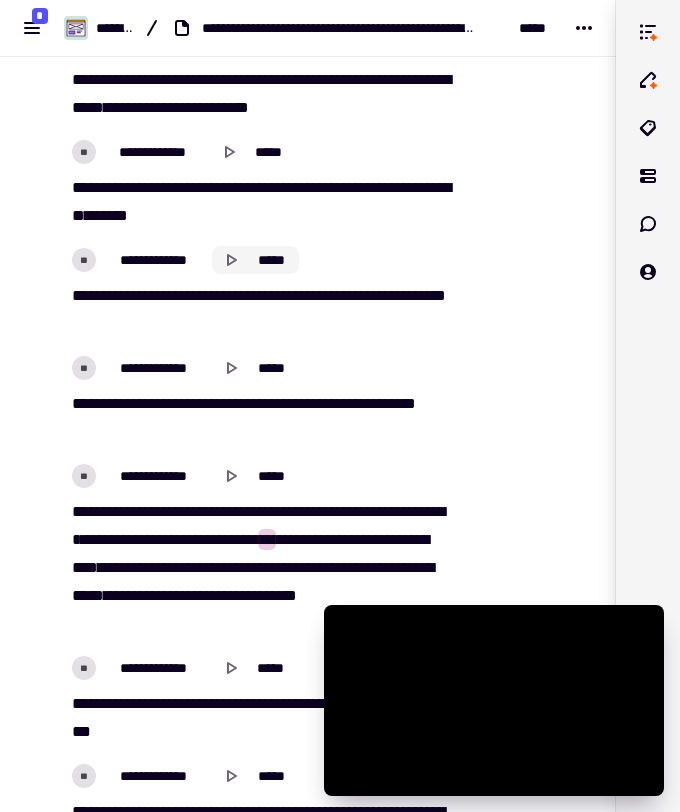 click 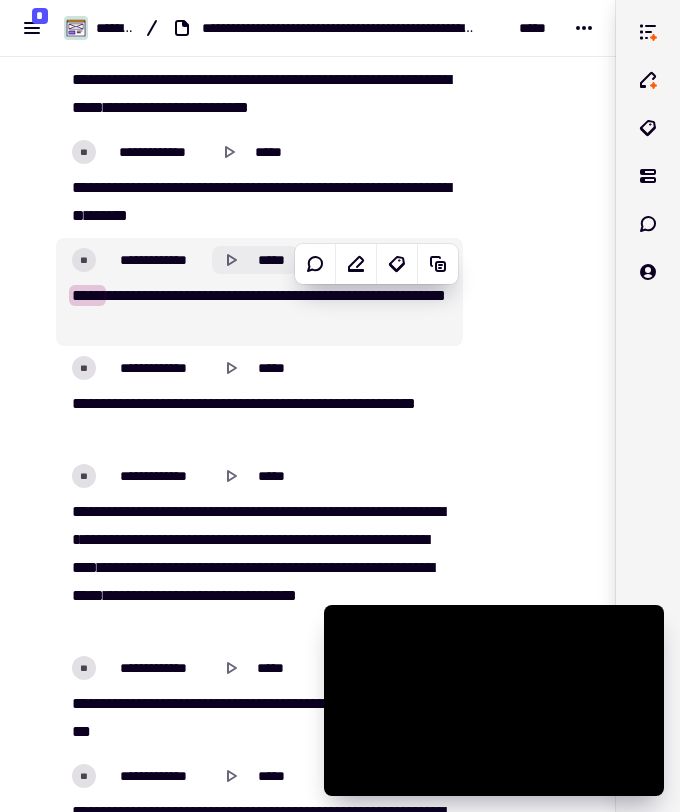 click 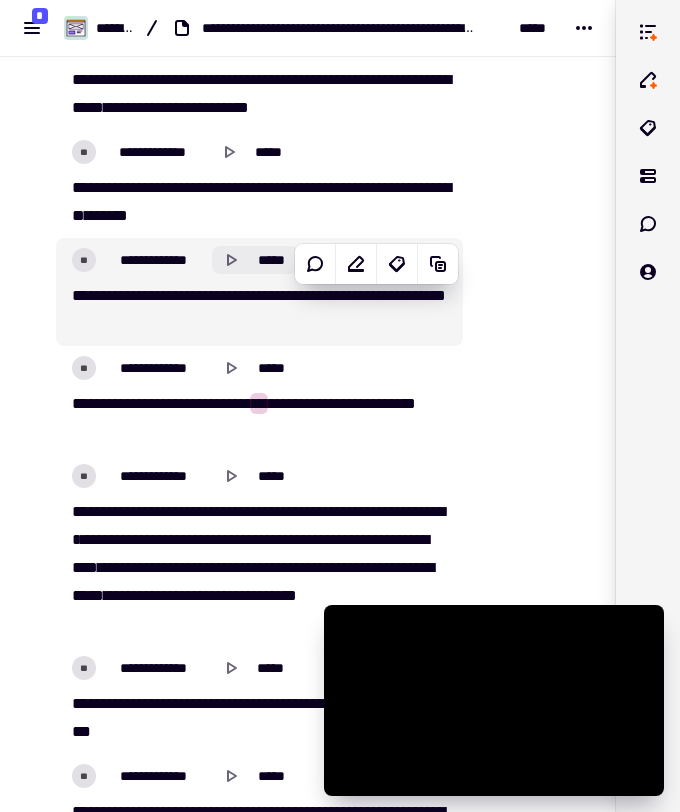 click 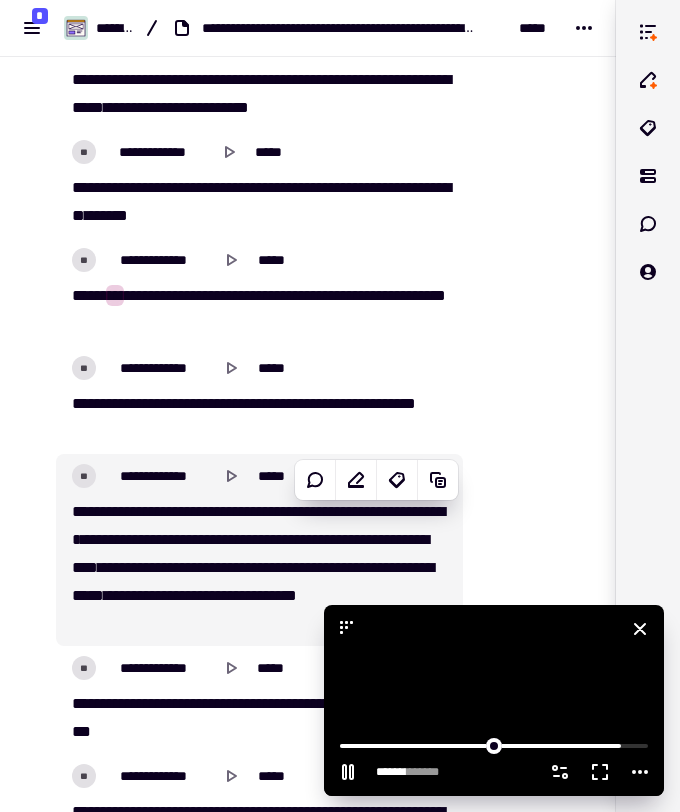 click at bounding box center [494, 700] 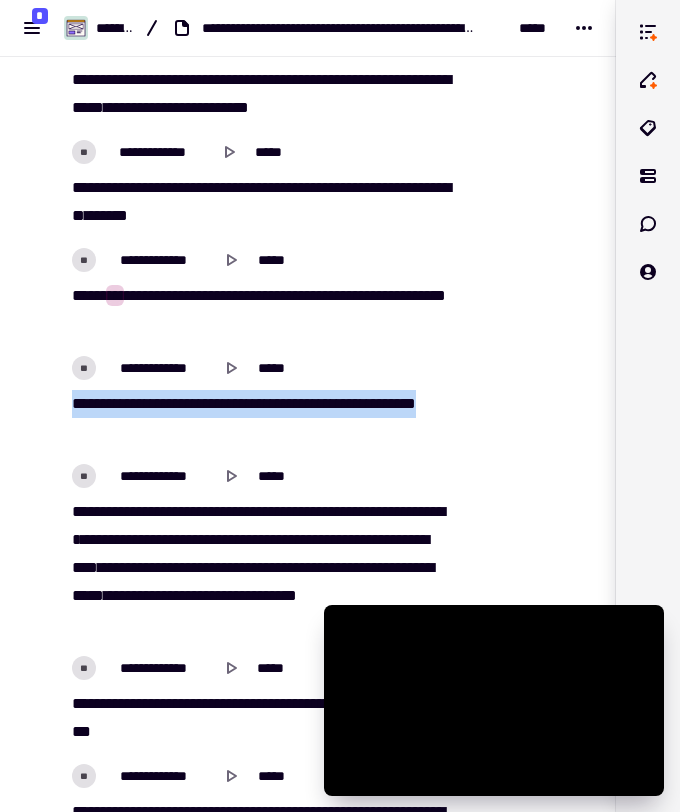 drag, startPoint x: 71, startPoint y: 400, endPoint x: 124, endPoint y: 425, distance: 58.60034 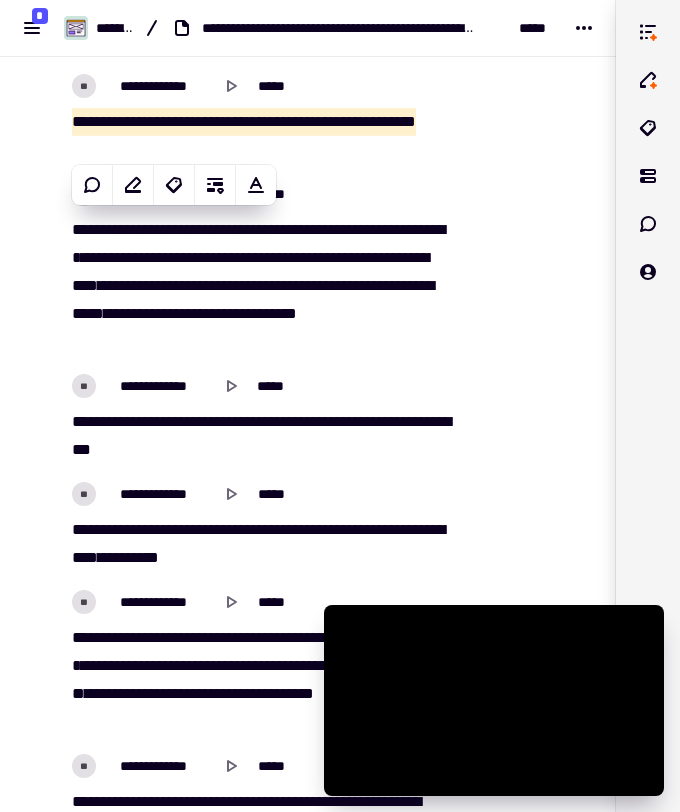 scroll, scrollTop: 34811, scrollLeft: 0, axis: vertical 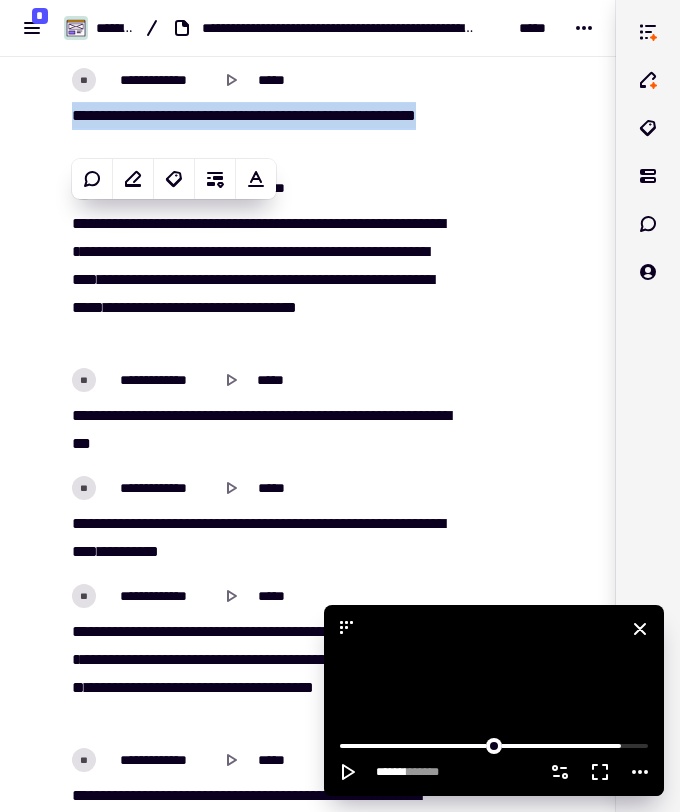 click at bounding box center [494, 700] 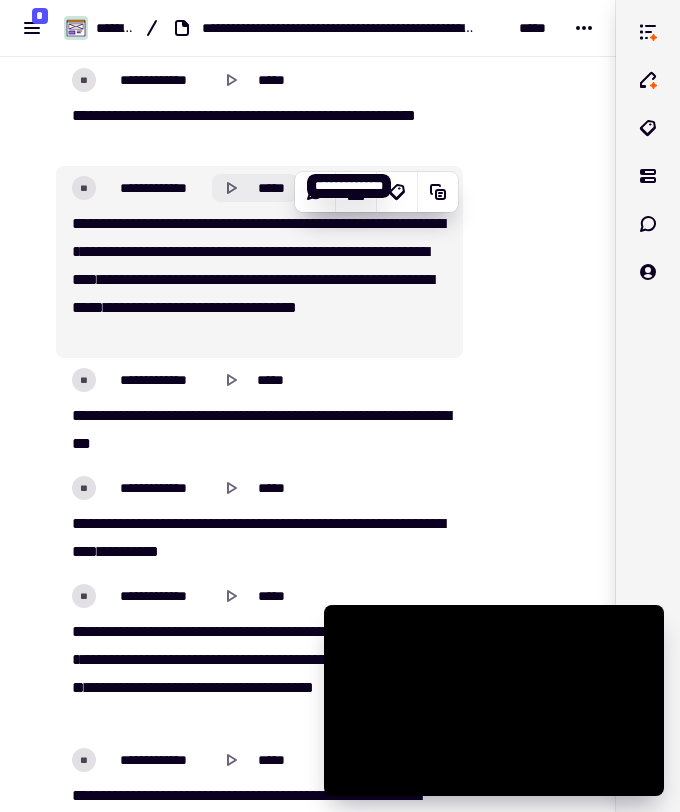 click 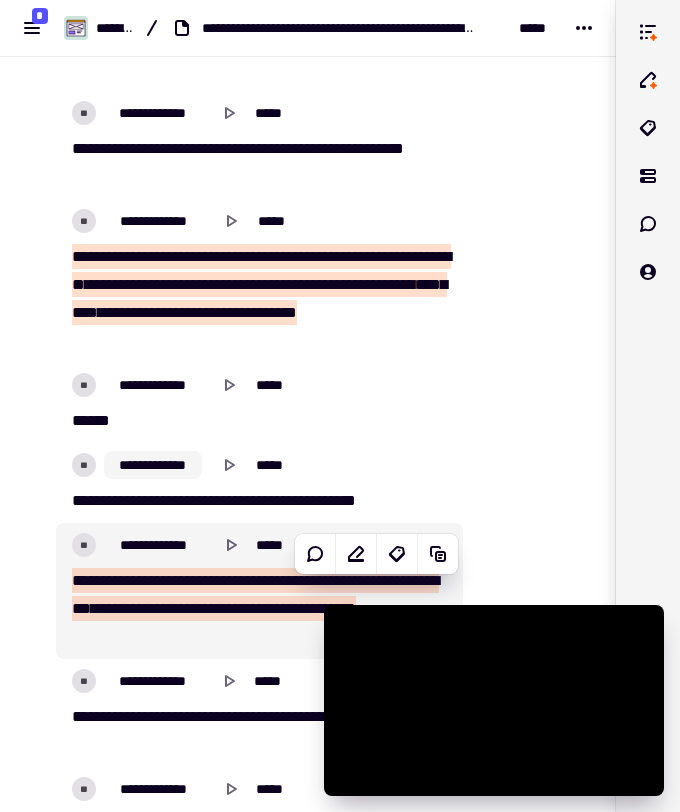 scroll, scrollTop: 35675, scrollLeft: 0, axis: vertical 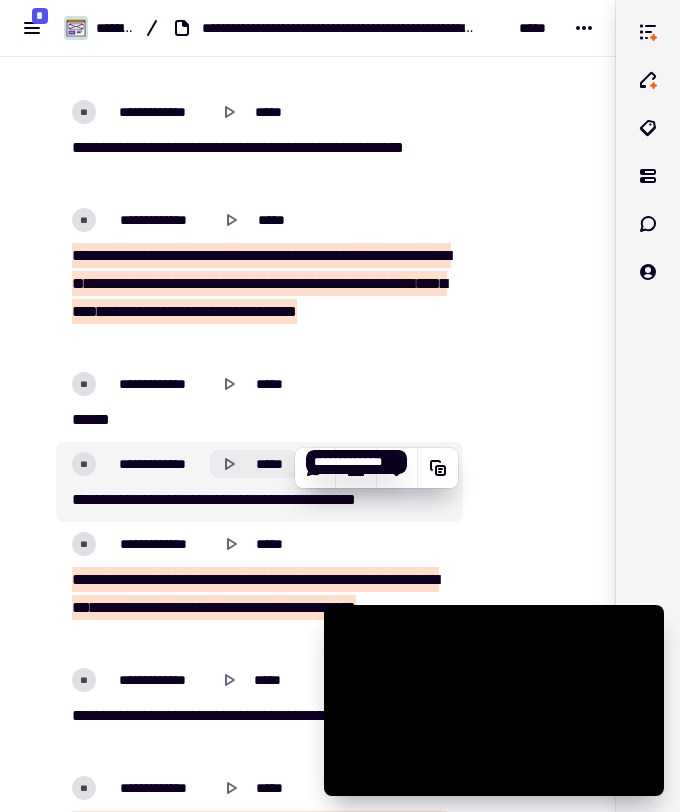 click 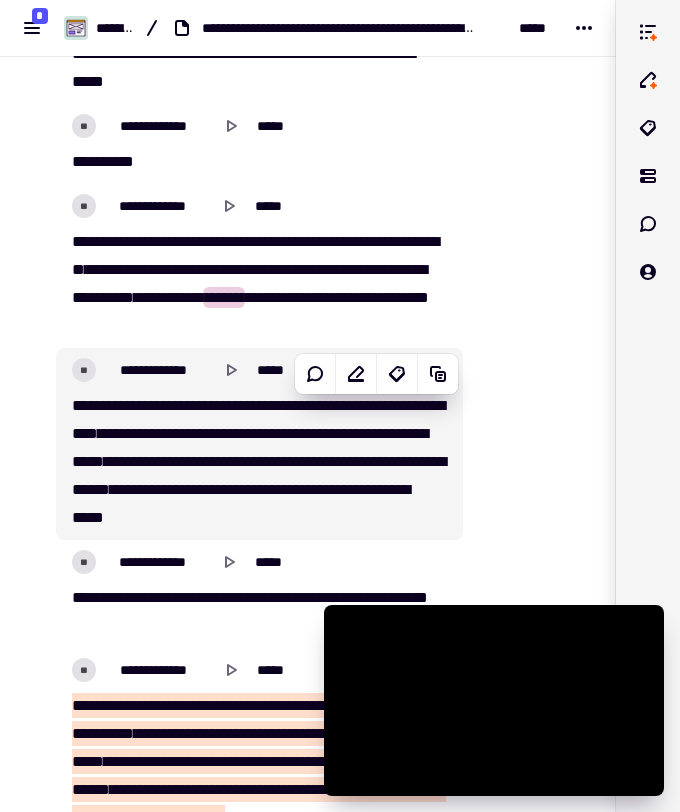 scroll, scrollTop: 36583, scrollLeft: 0, axis: vertical 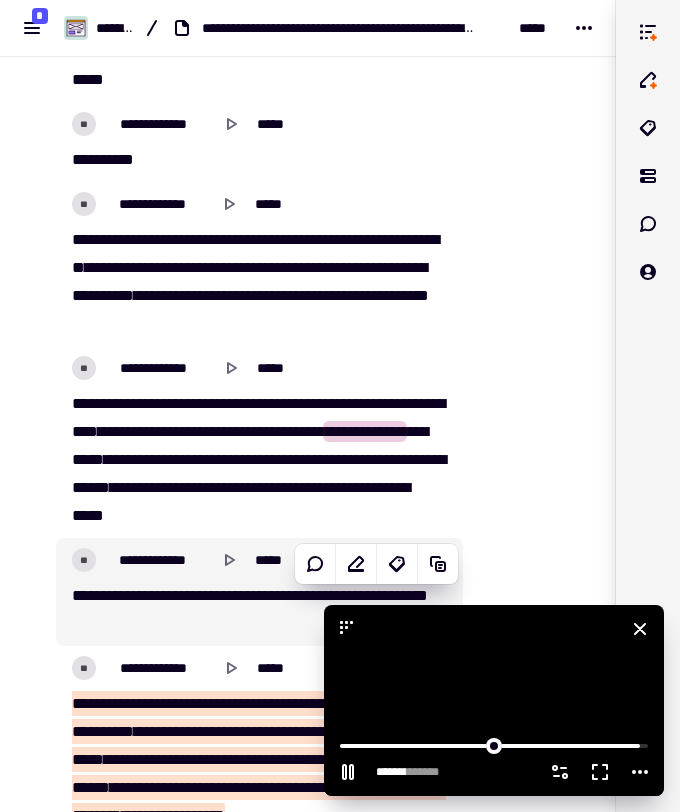 click at bounding box center (494, 700) 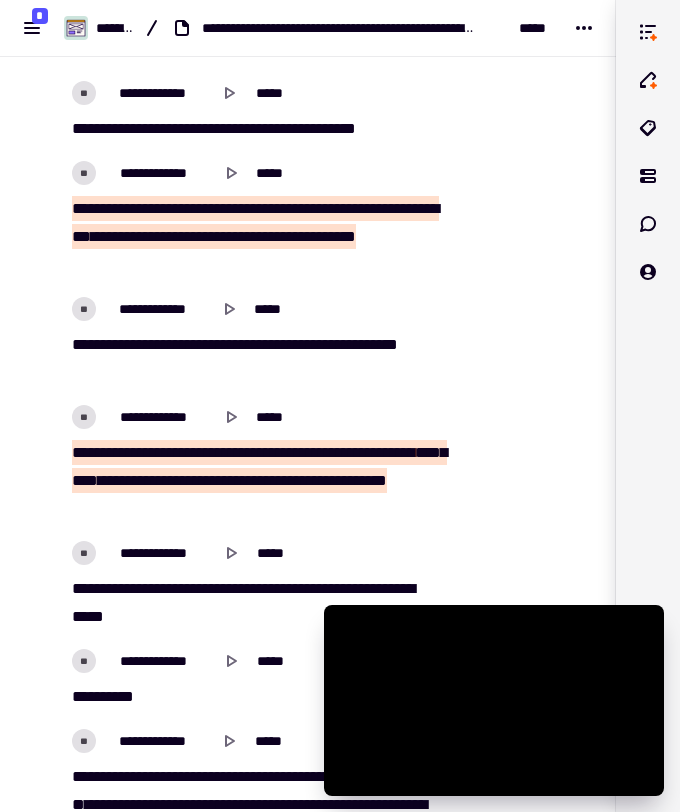 scroll, scrollTop: 36041, scrollLeft: 0, axis: vertical 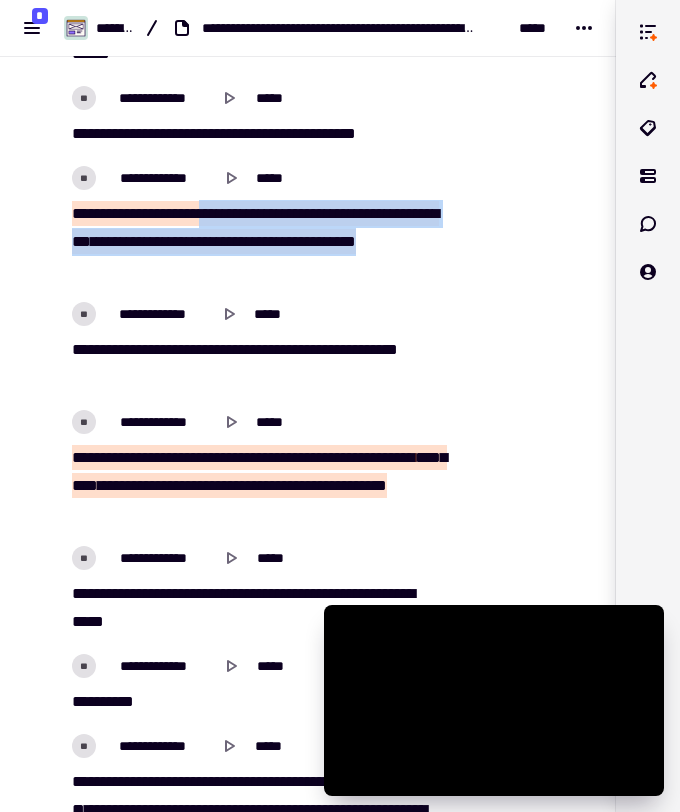 drag, startPoint x: 223, startPoint y: 211, endPoint x: 237, endPoint y: 264, distance: 54.81788 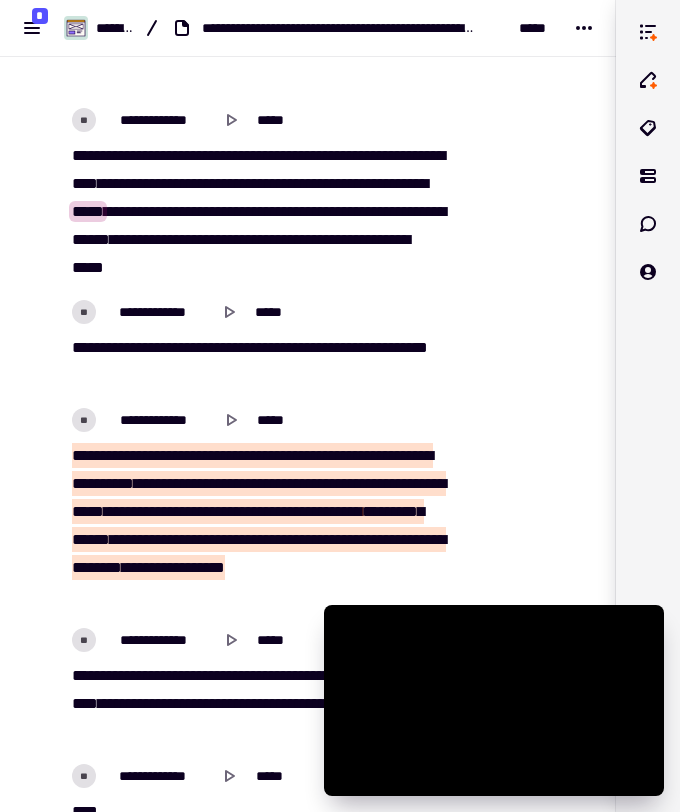 scroll, scrollTop: 36832, scrollLeft: 0, axis: vertical 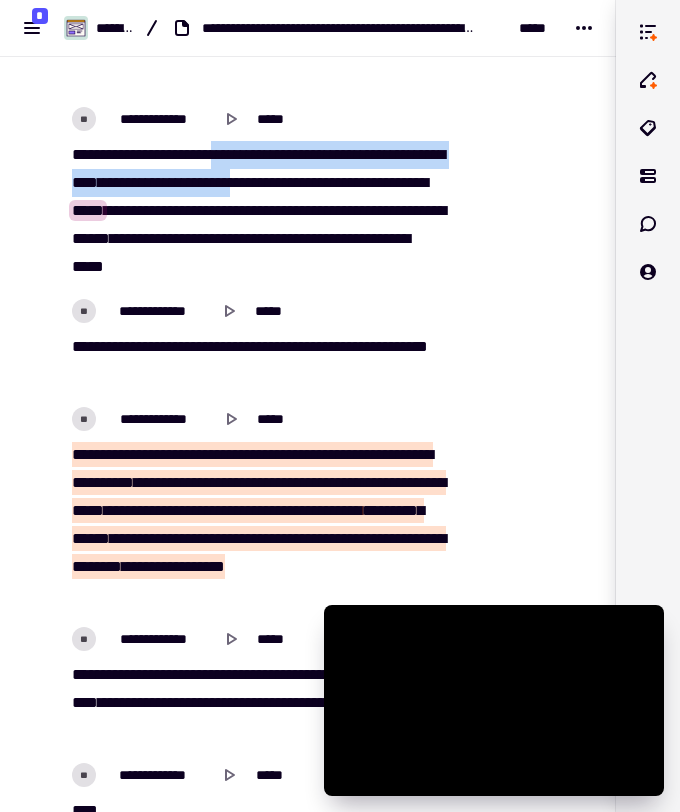 drag, startPoint x: 226, startPoint y: 148, endPoint x: 322, endPoint y: 184, distance: 102.528046 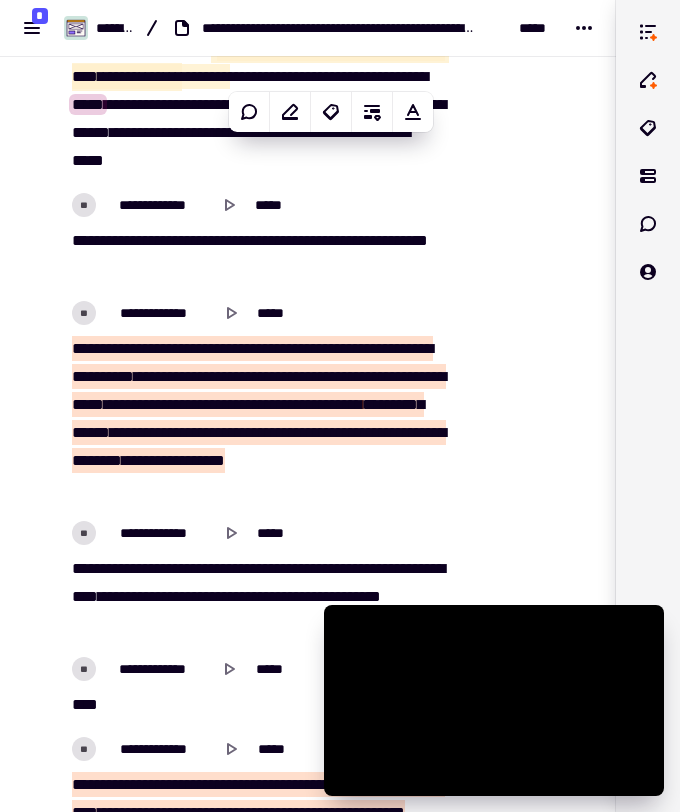 scroll, scrollTop: 36973, scrollLeft: 0, axis: vertical 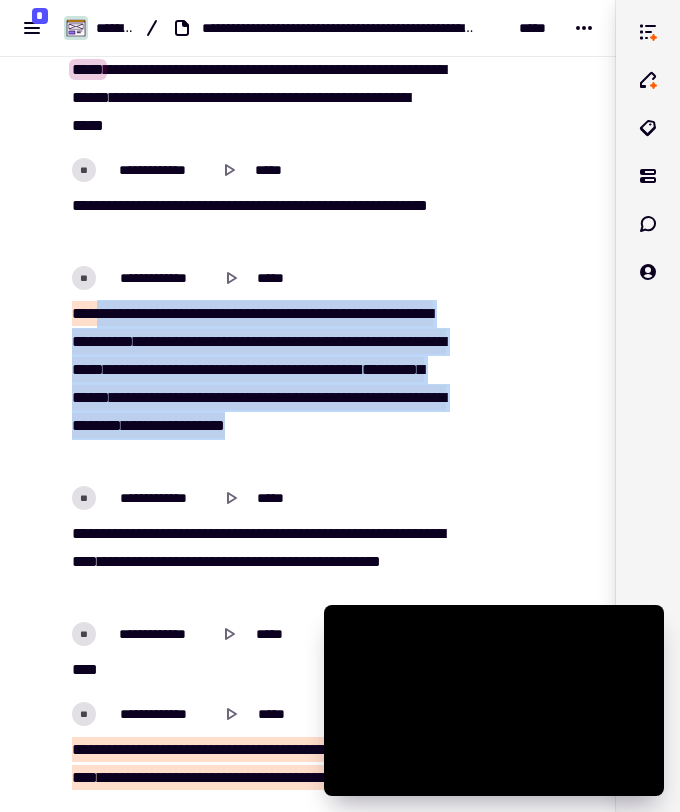 drag, startPoint x: 103, startPoint y: 312, endPoint x: 270, endPoint y: 443, distance: 212.24985 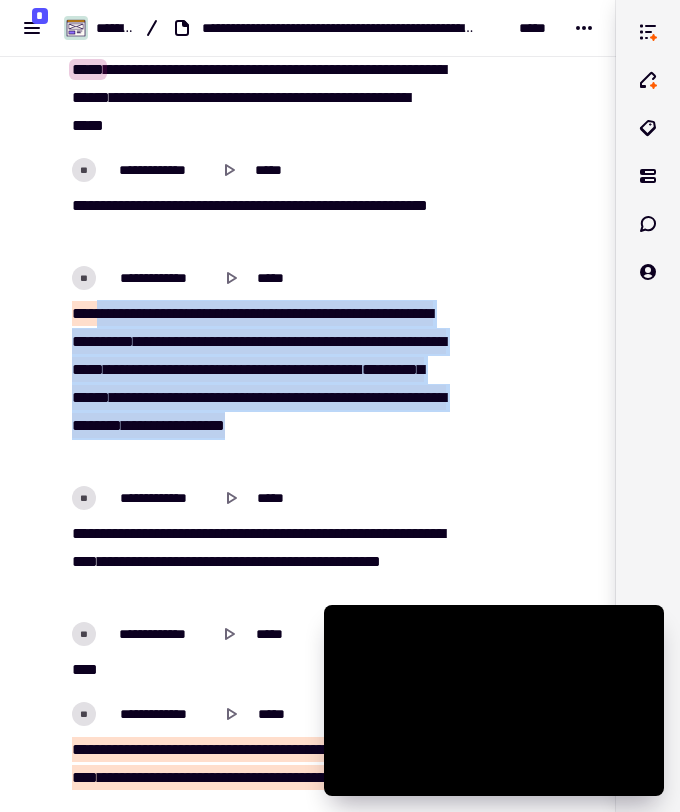 click on "**********" at bounding box center [259, 384] 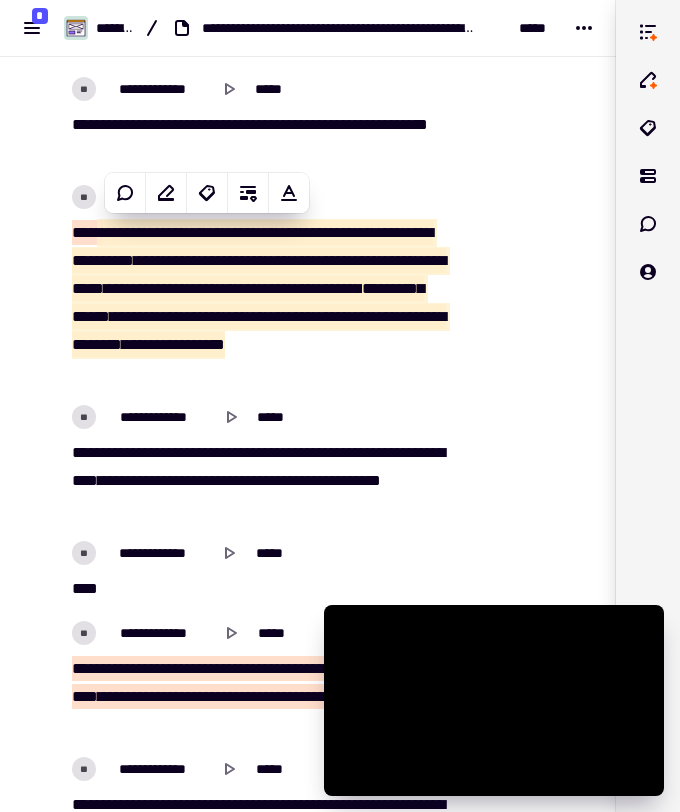 scroll, scrollTop: 37059, scrollLeft: 0, axis: vertical 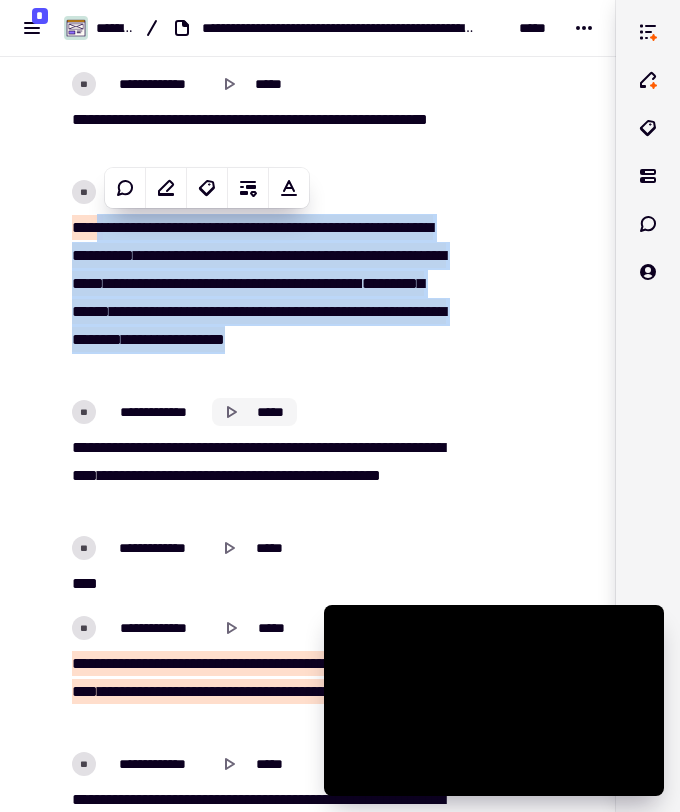 click 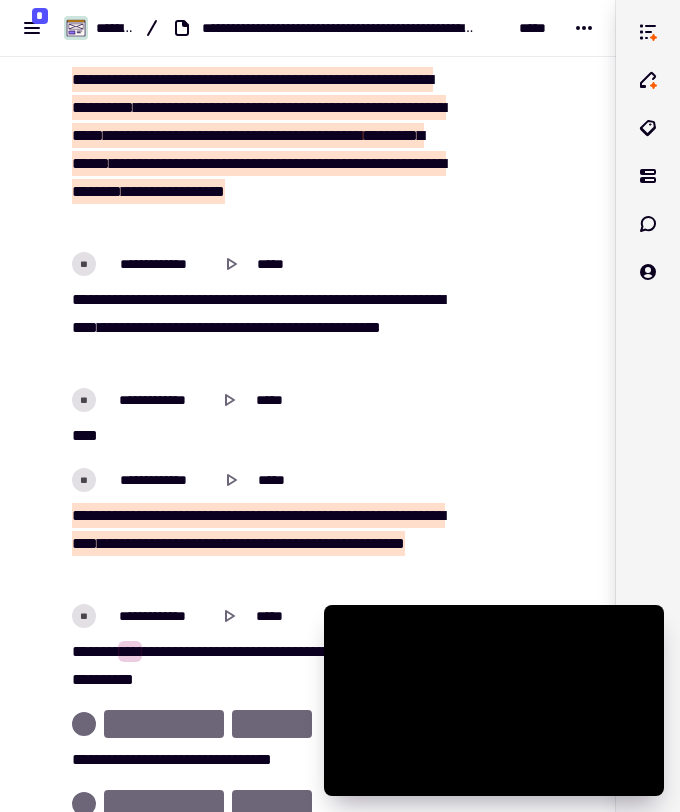 scroll, scrollTop: 37213, scrollLeft: 0, axis: vertical 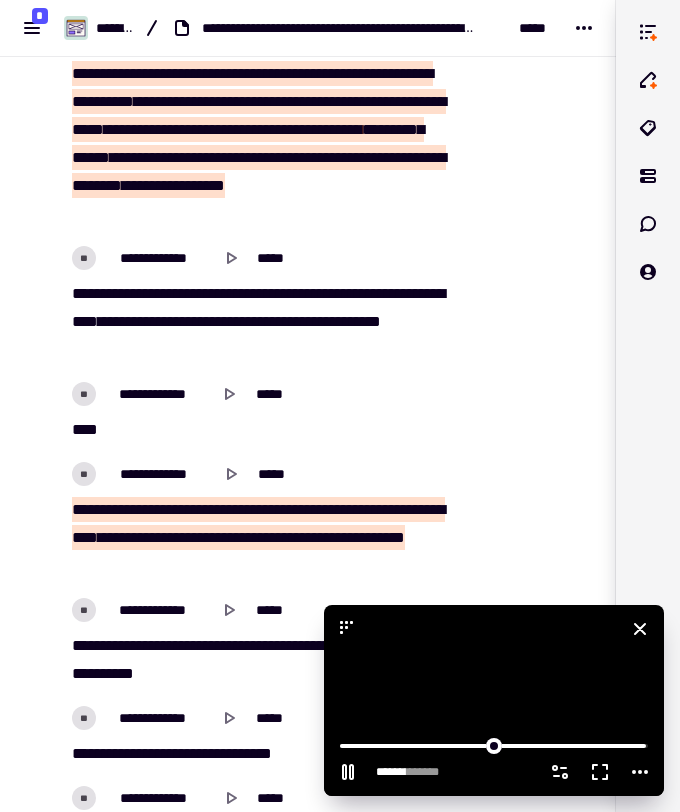 click at bounding box center [494, 700] 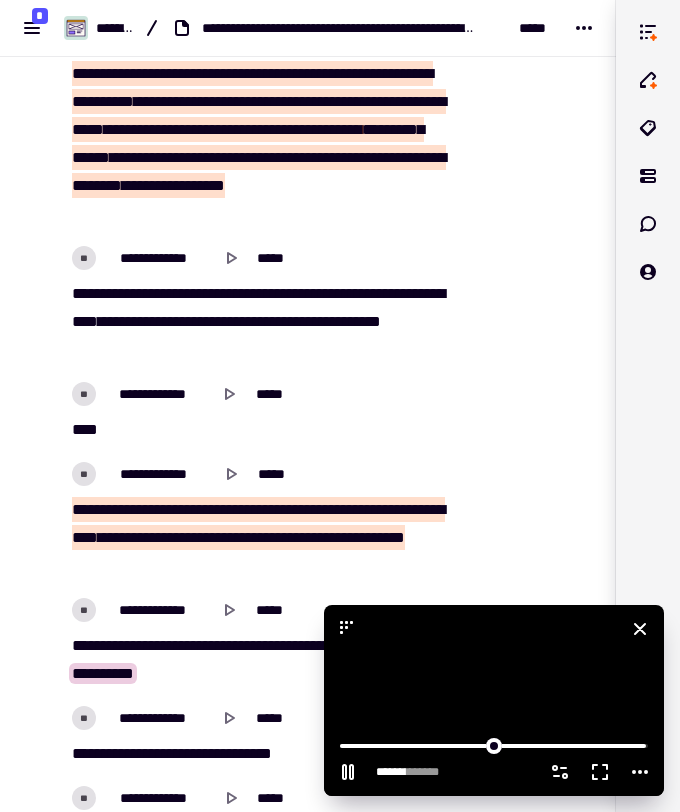 type on "*******" 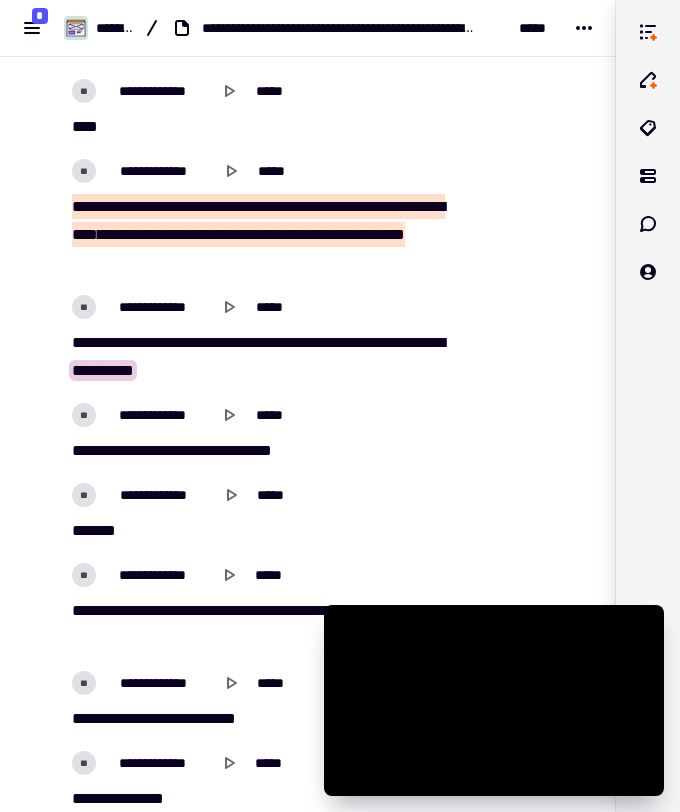 scroll, scrollTop: 37508, scrollLeft: 0, axis: vertical 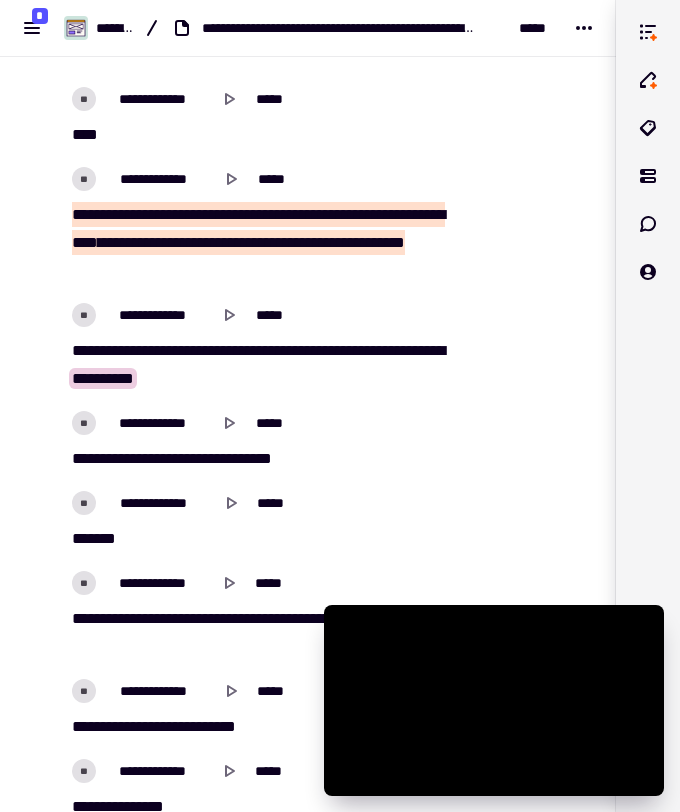 click on "****" at bounding box center [85, 242] 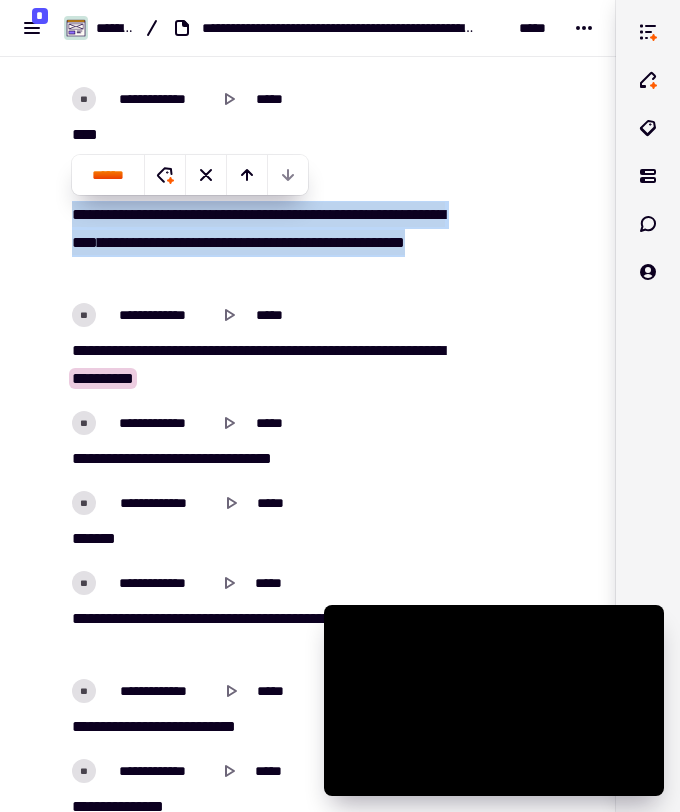 click on "**********" 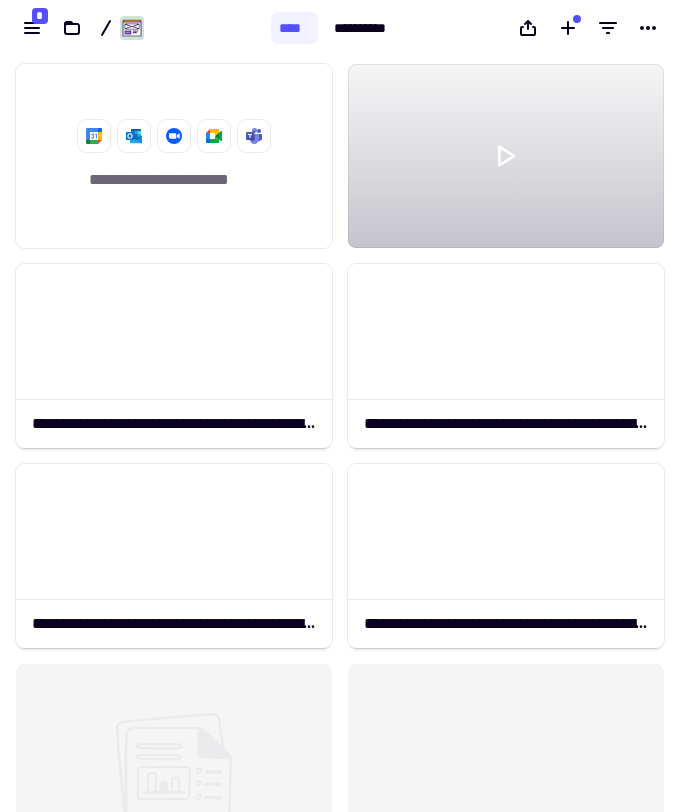 scroll, scrollTop: 1, scrollLeft: 1, axis: both 